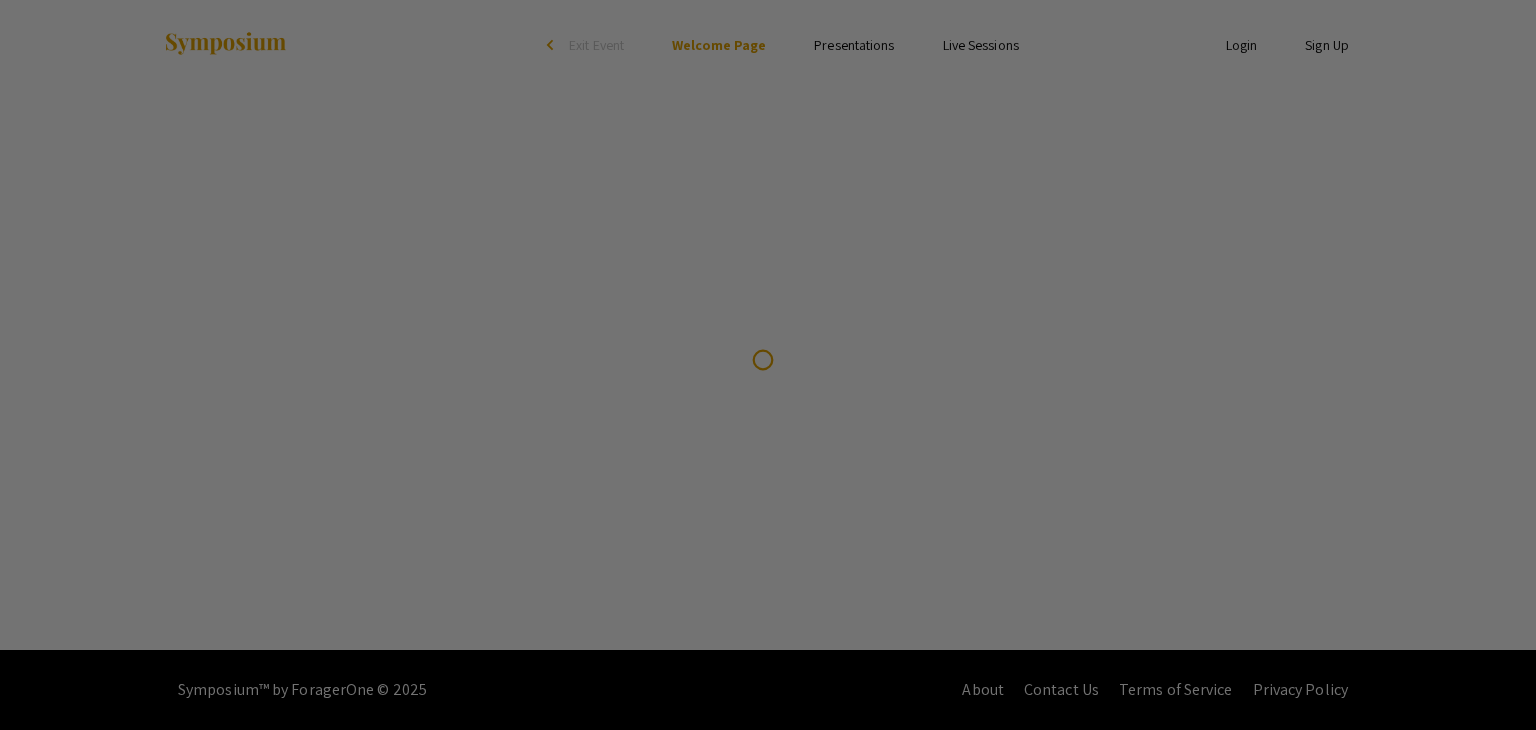 scroll, scrollTop: 0, scrollLeft: 0, axis: both 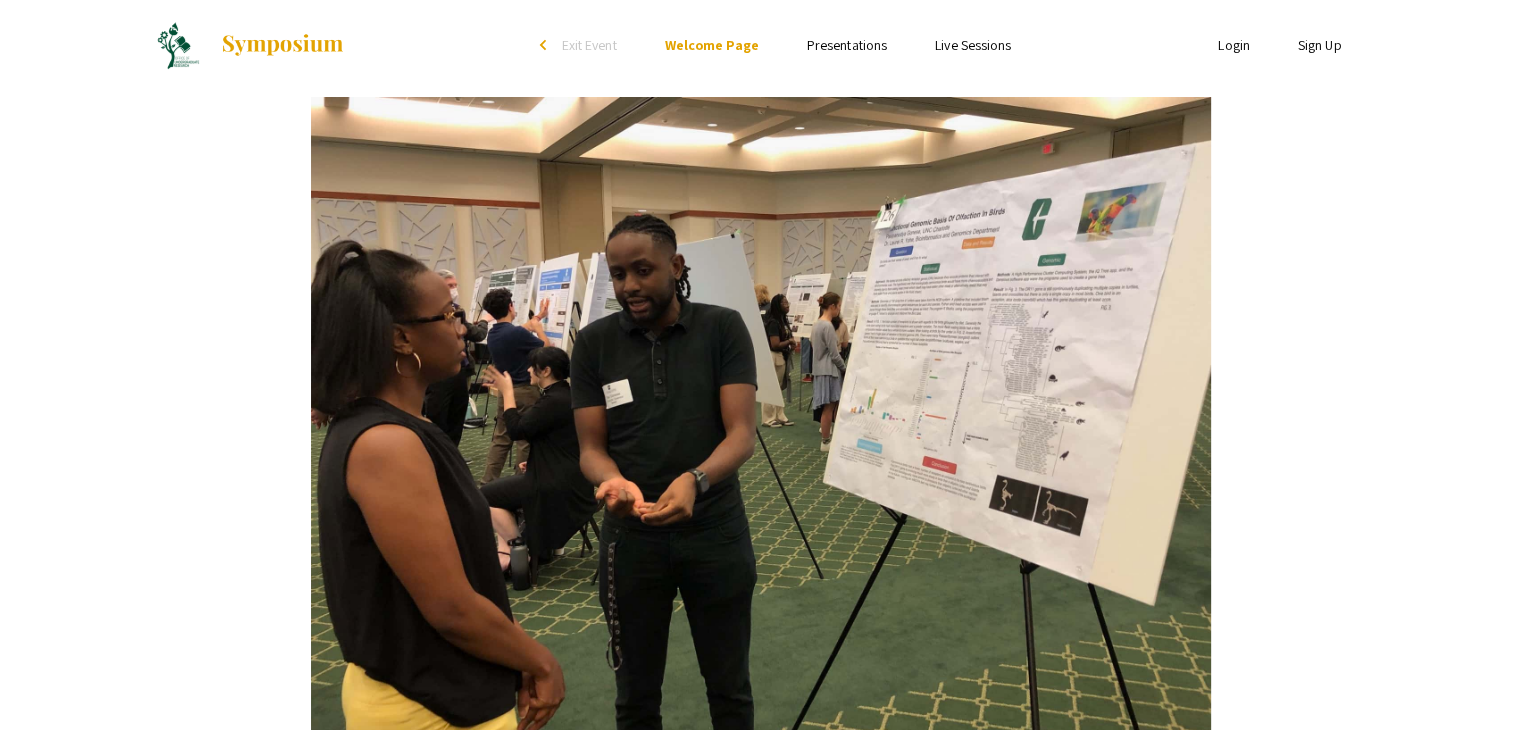 click on "Skip navigation  arrow_back_ios Exit Event Welcome Page Presentations Live Sessions" at bounding box center (760, 45) 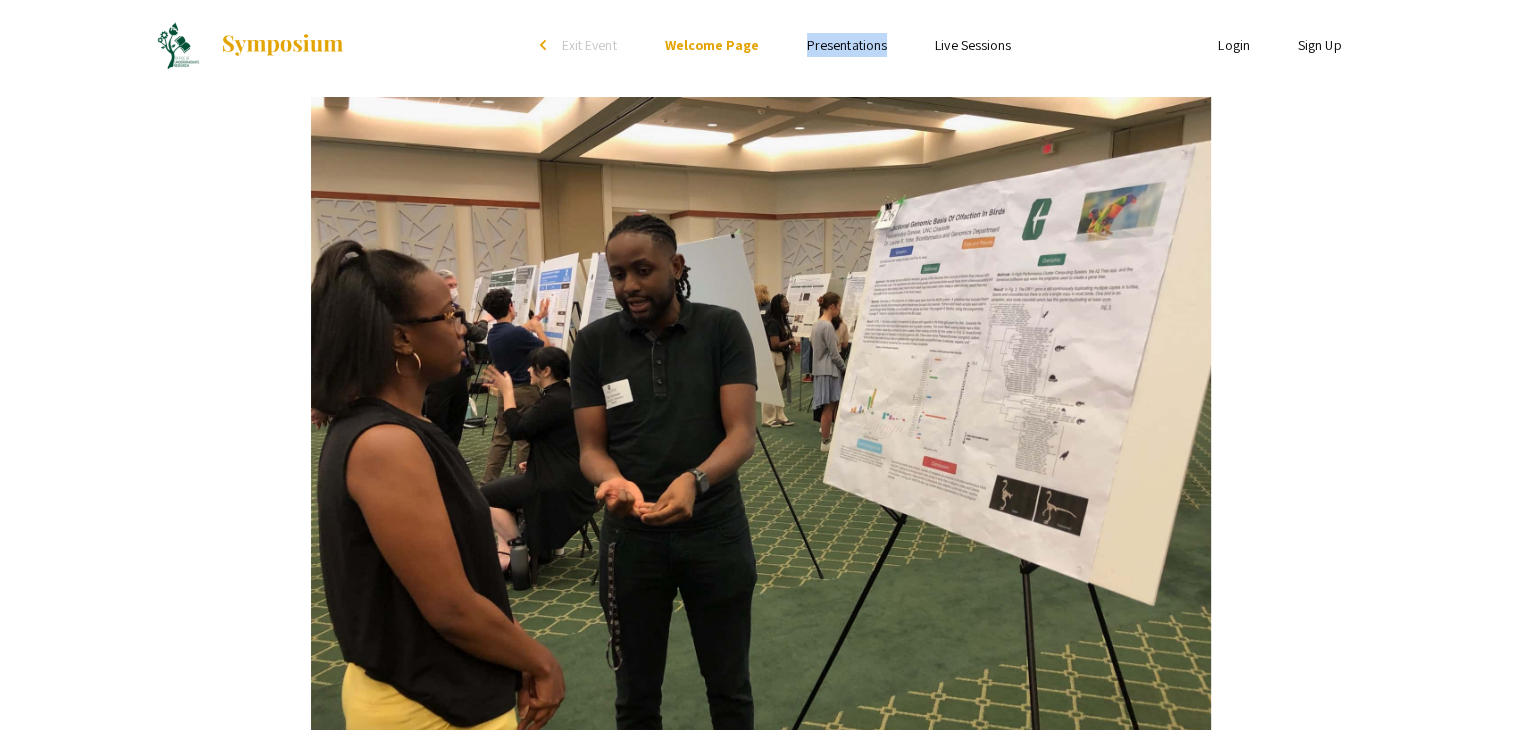 click on "Skip navigation  arrow_back_ios Exit Event Welcome Page Presentations Live Sessions" at bounding box center (760, 45) 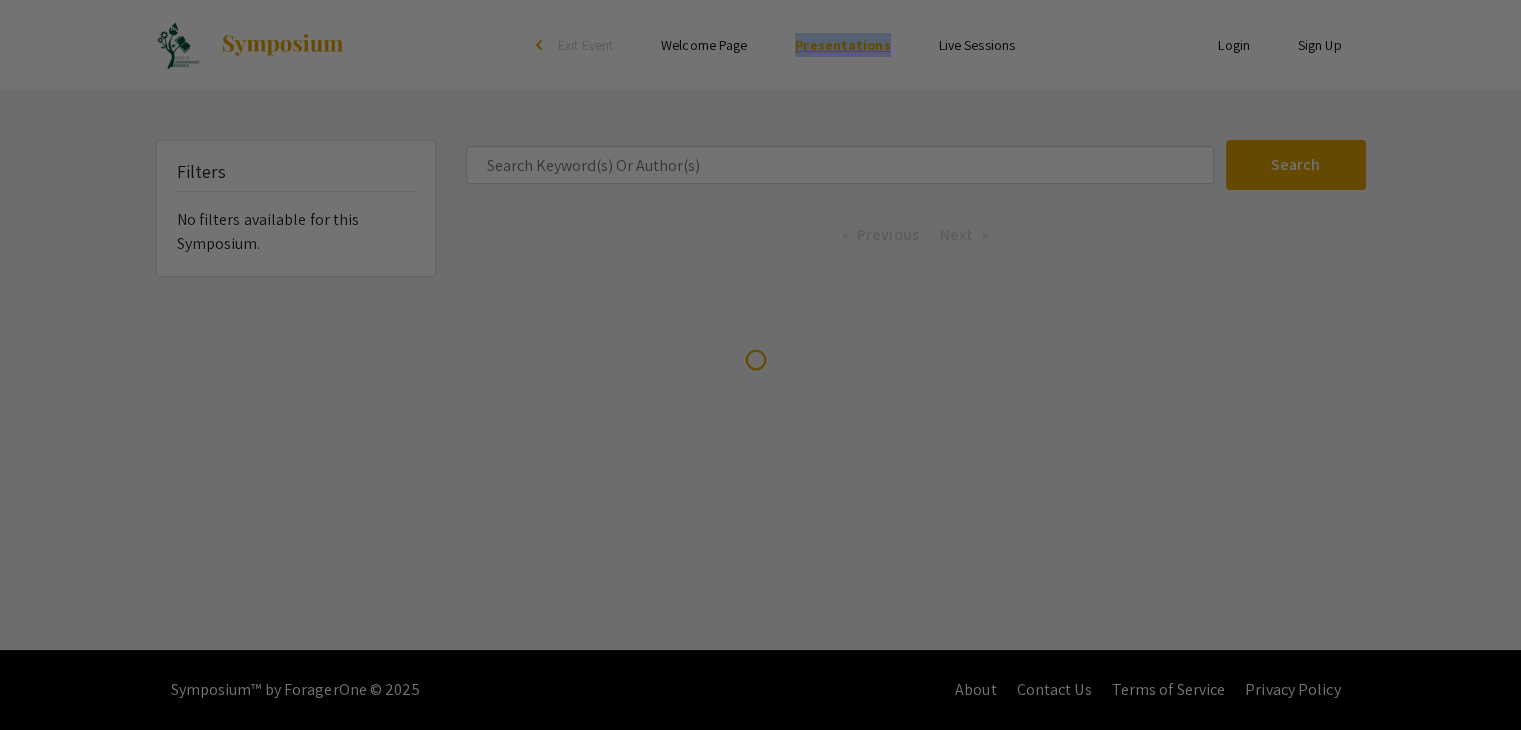 scroll, scrollTop: 0, scrollLeft: 0, axis: both 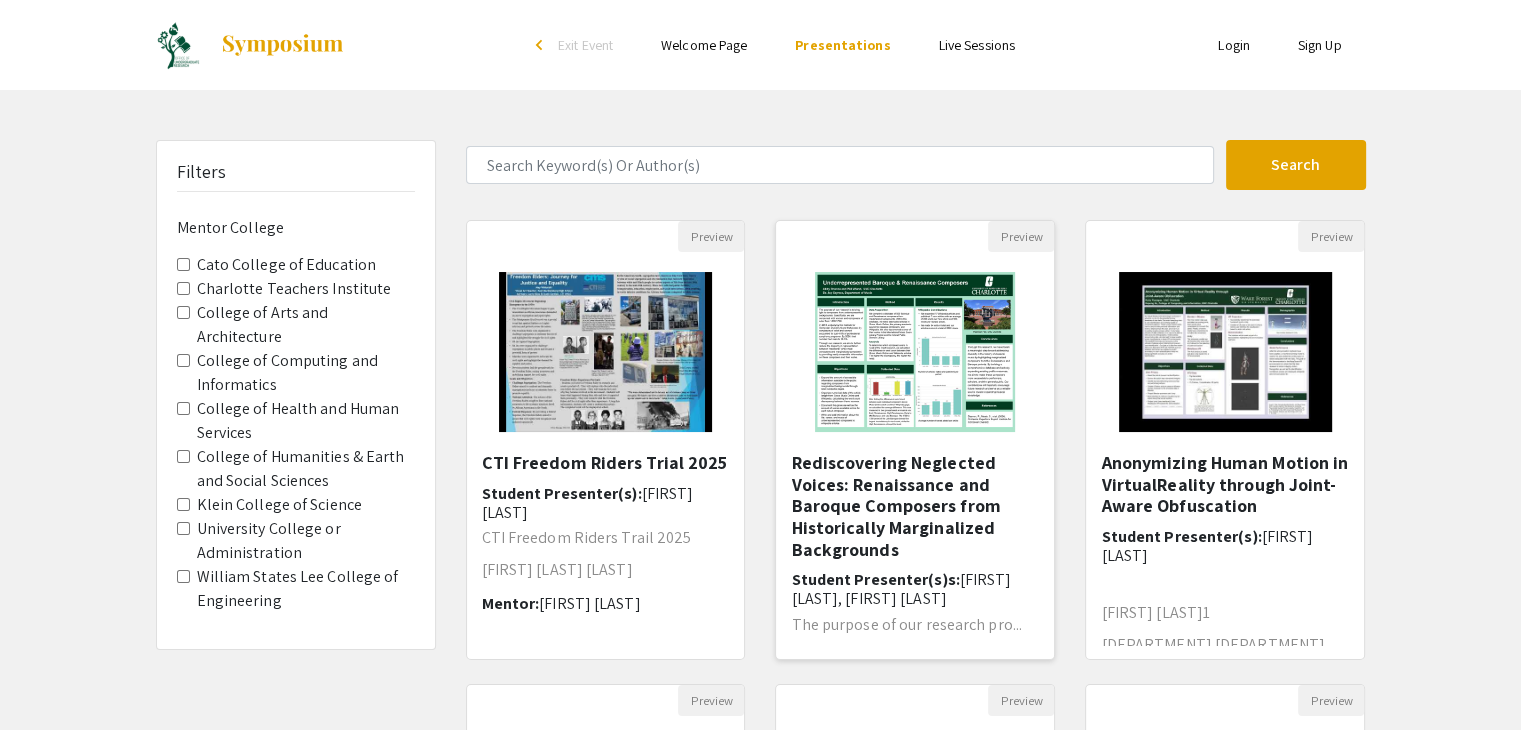click on "[FIRST] [LAST], [FIRST] [LAST]" 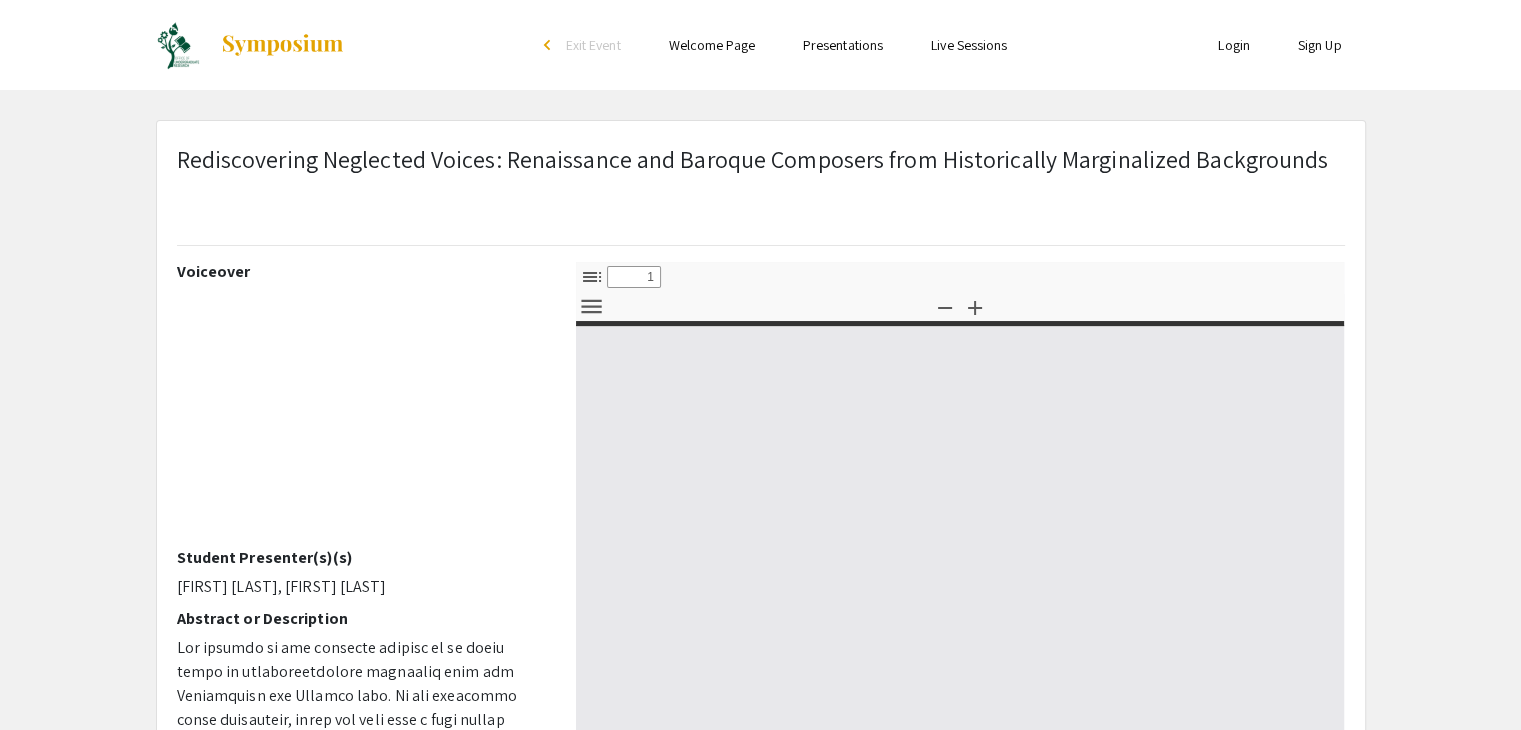 type on "0" 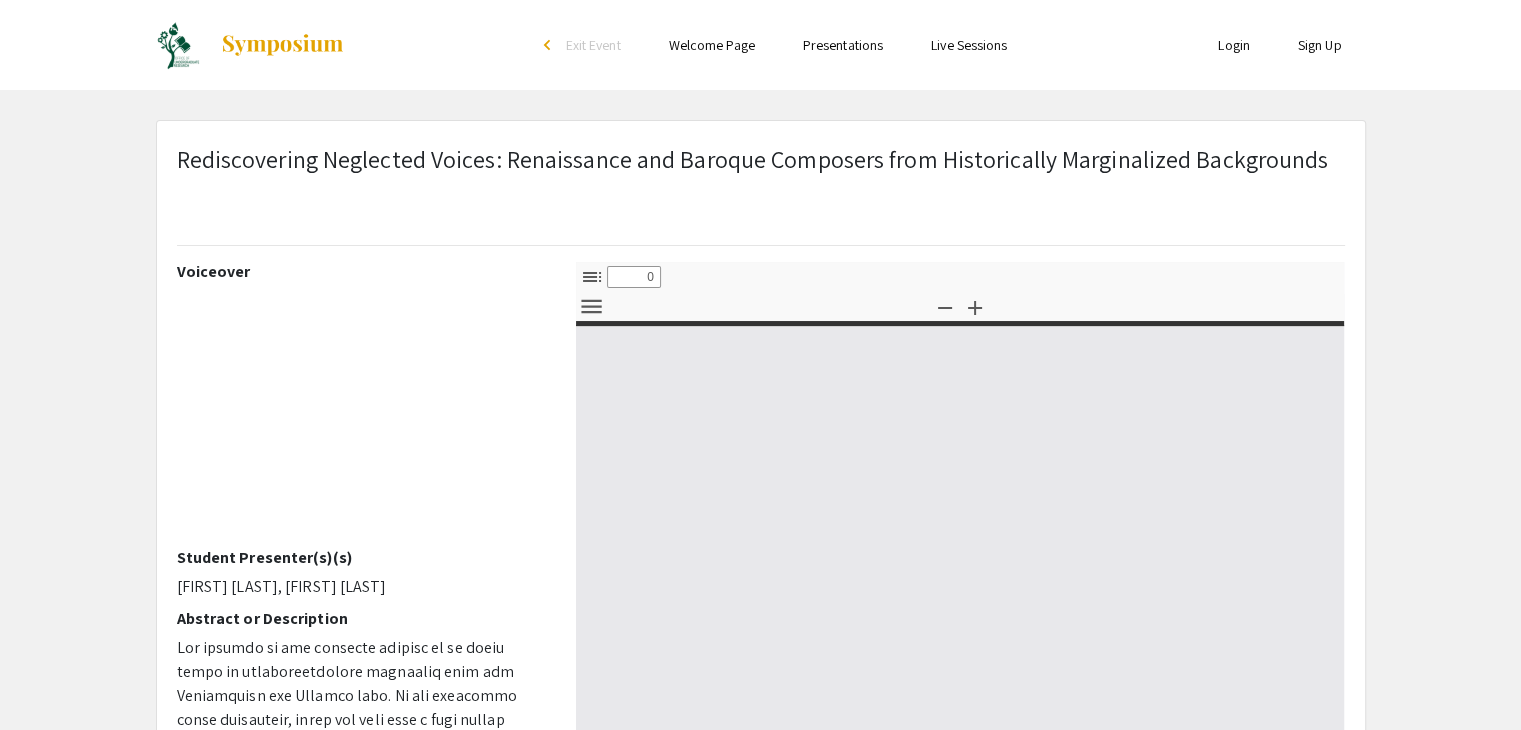 select on "custom" 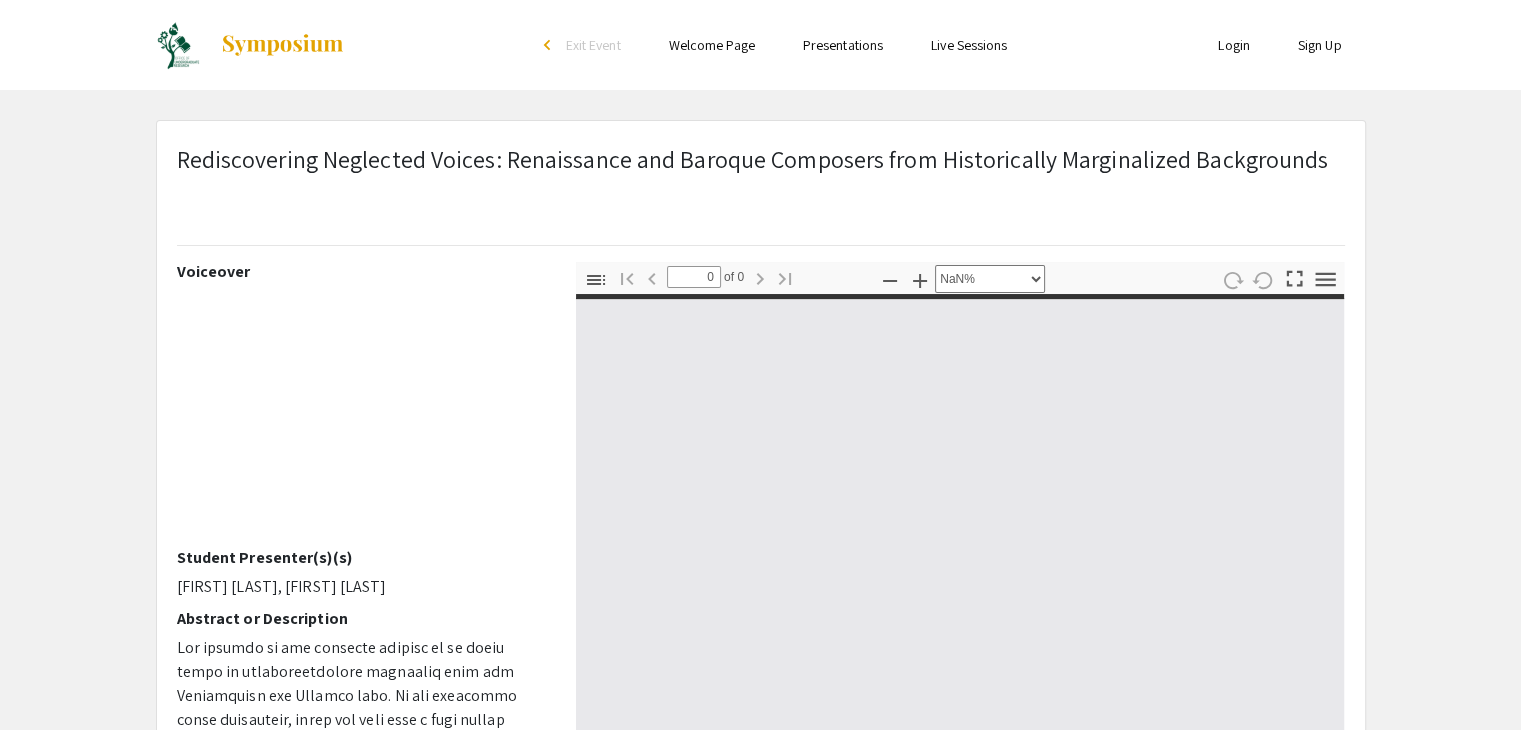 type on "1" 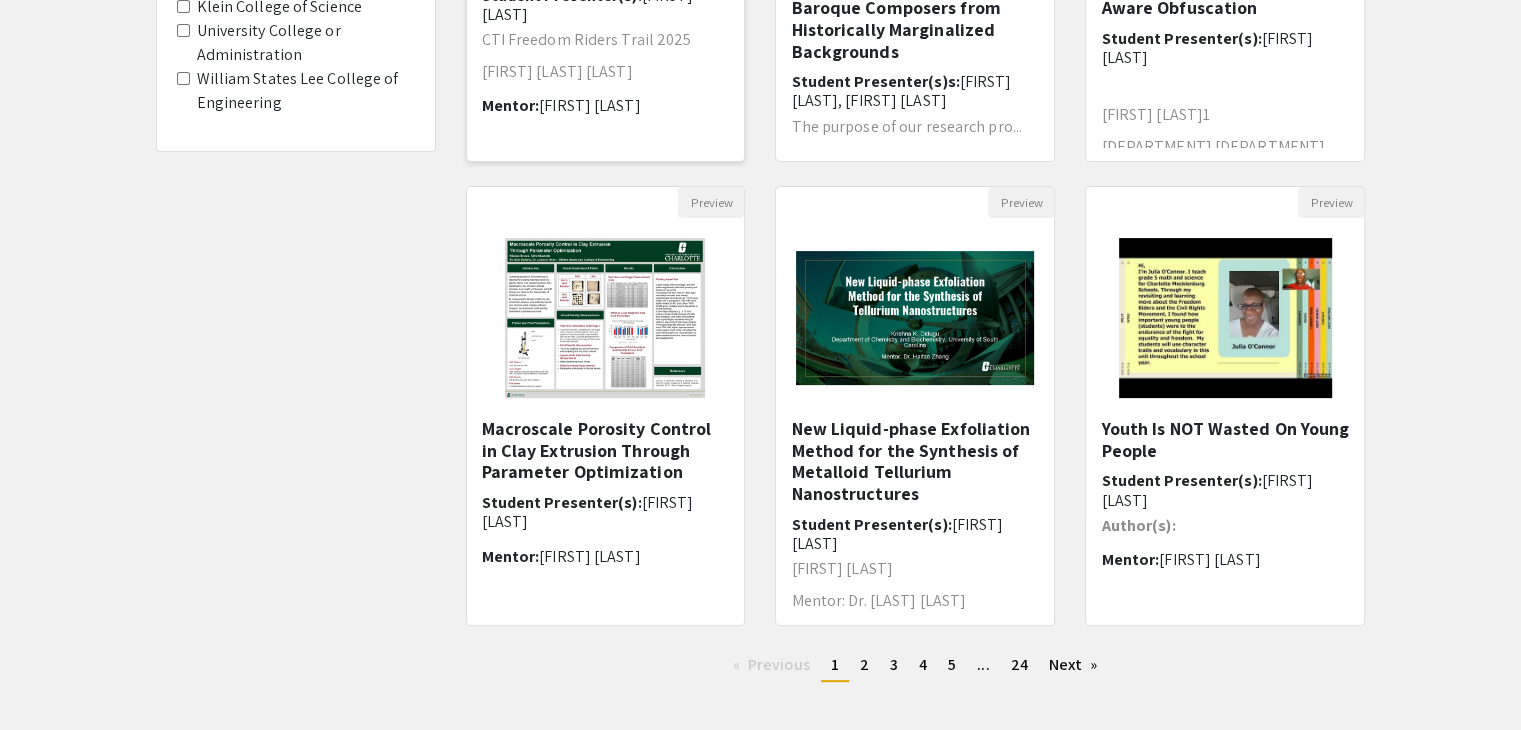 scroll, scrollTop: 595, scrollLeft: 0, axis: vertical 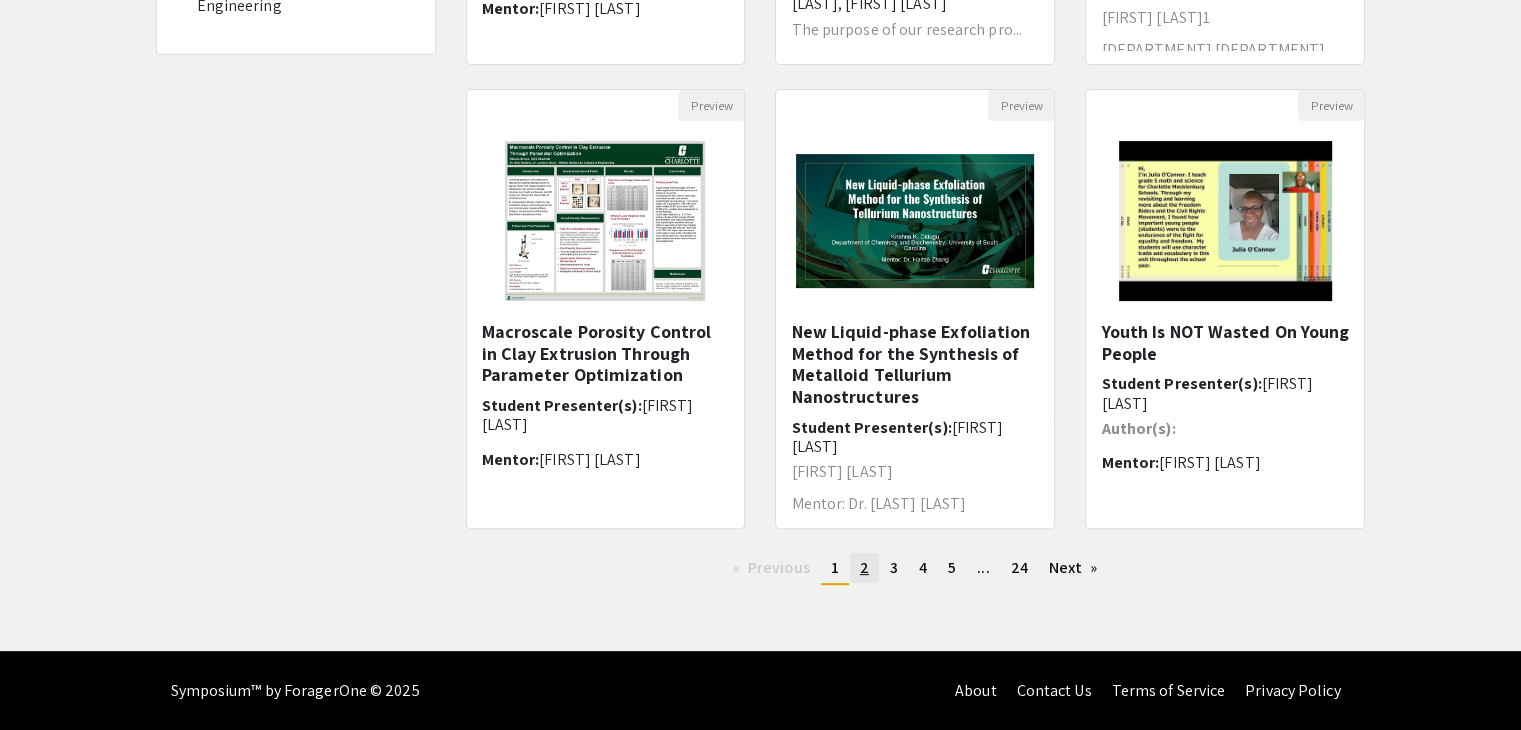 click on "2" 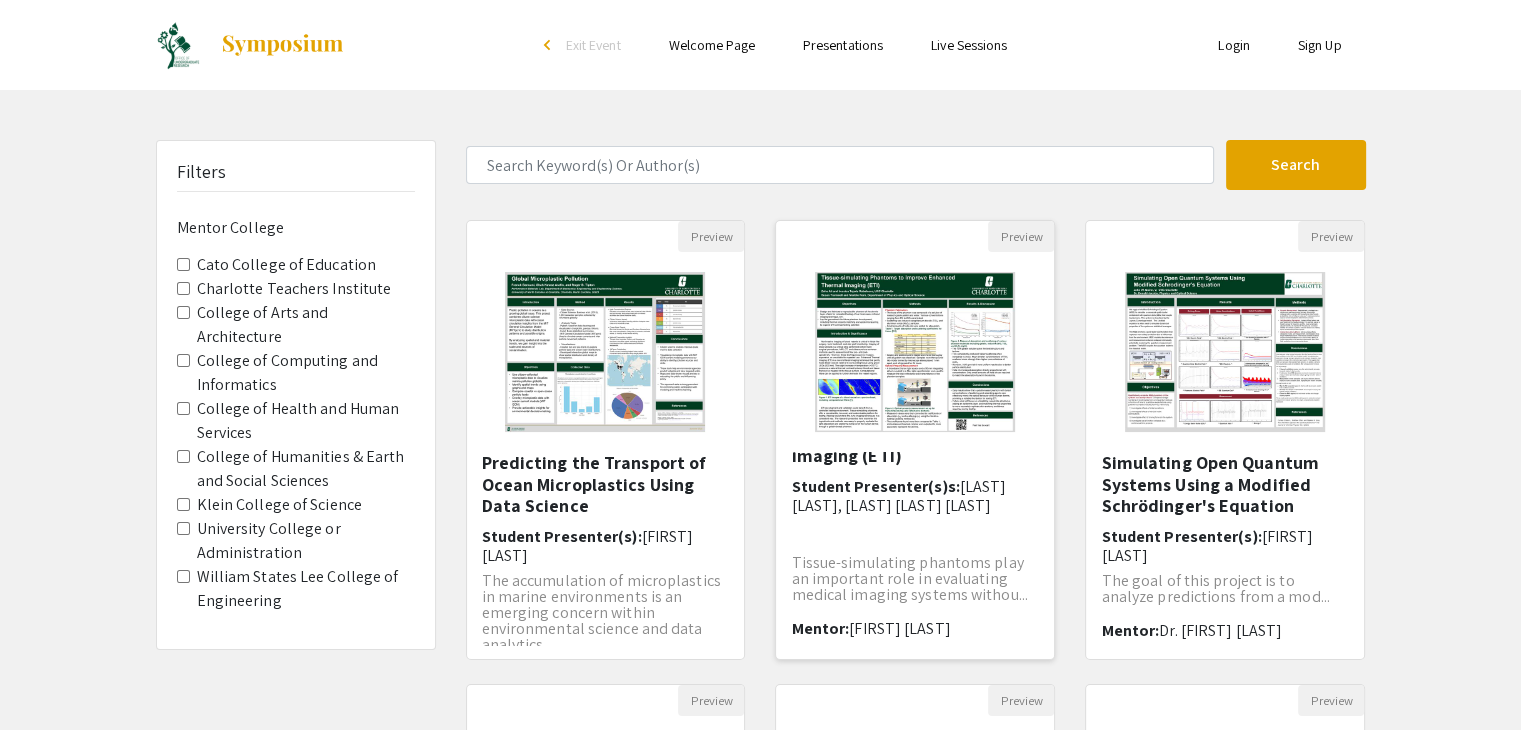 scroll, scrollTop: 0, scrollLeft: 0, axis: both 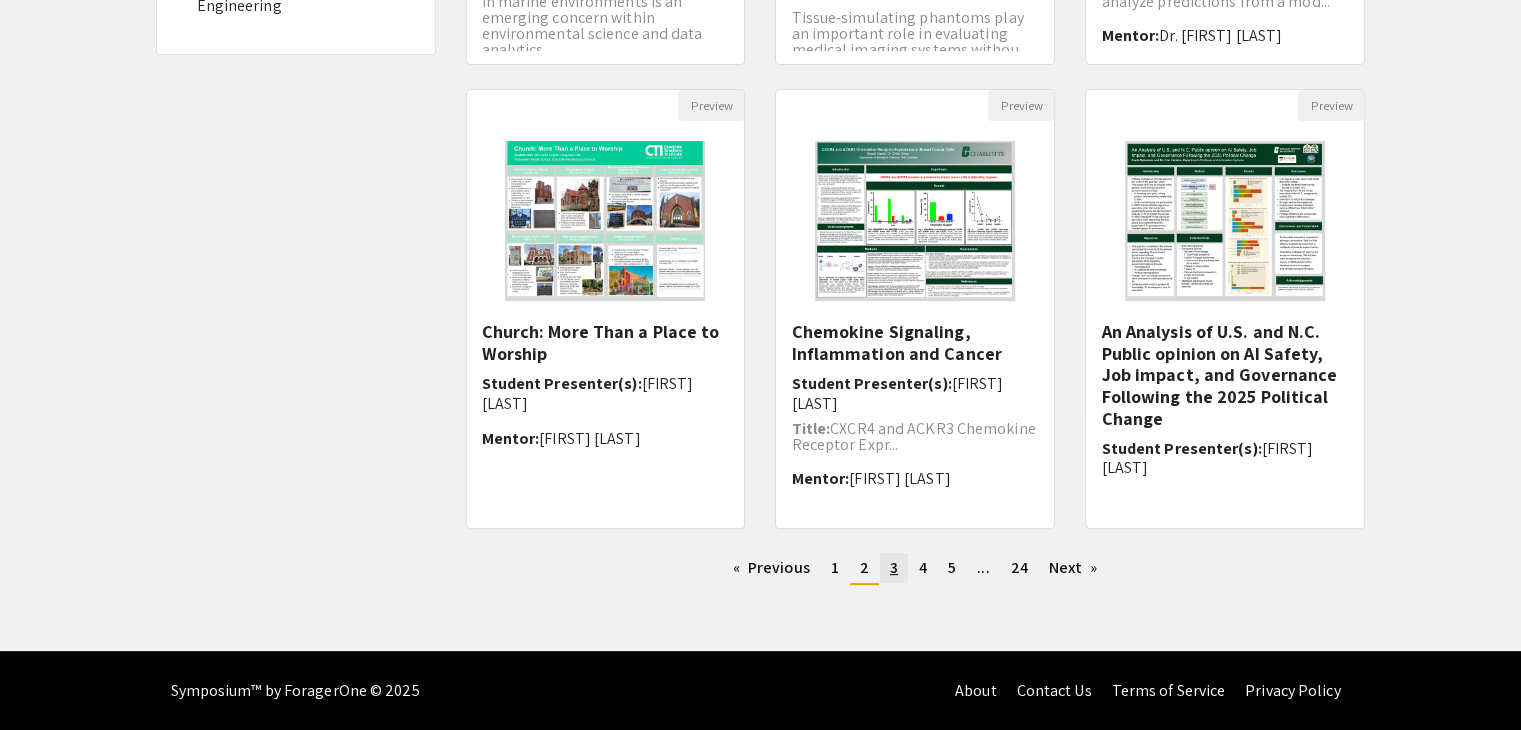 click on "3" 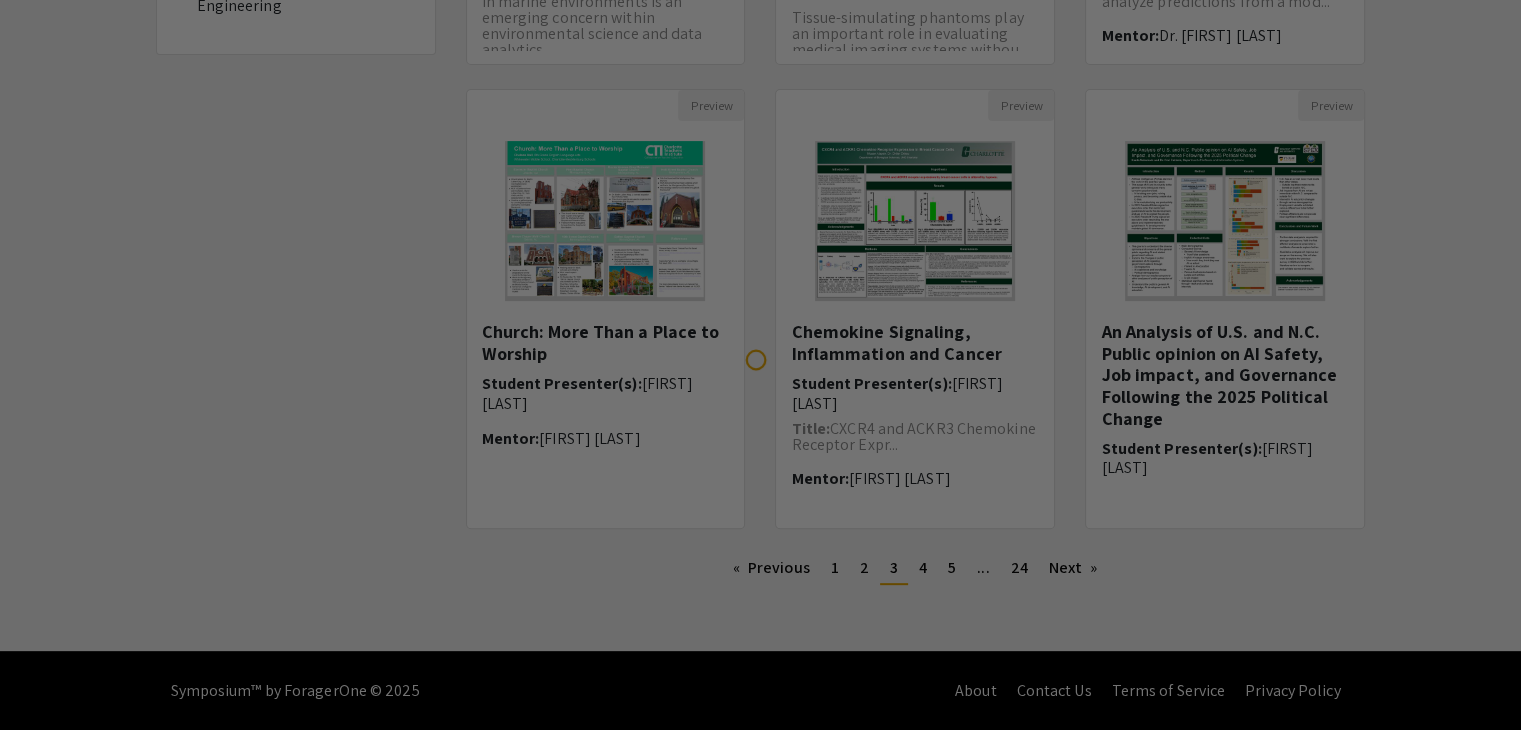 scroll, scrollTop: 0, scrollLeft: 0, axis: both 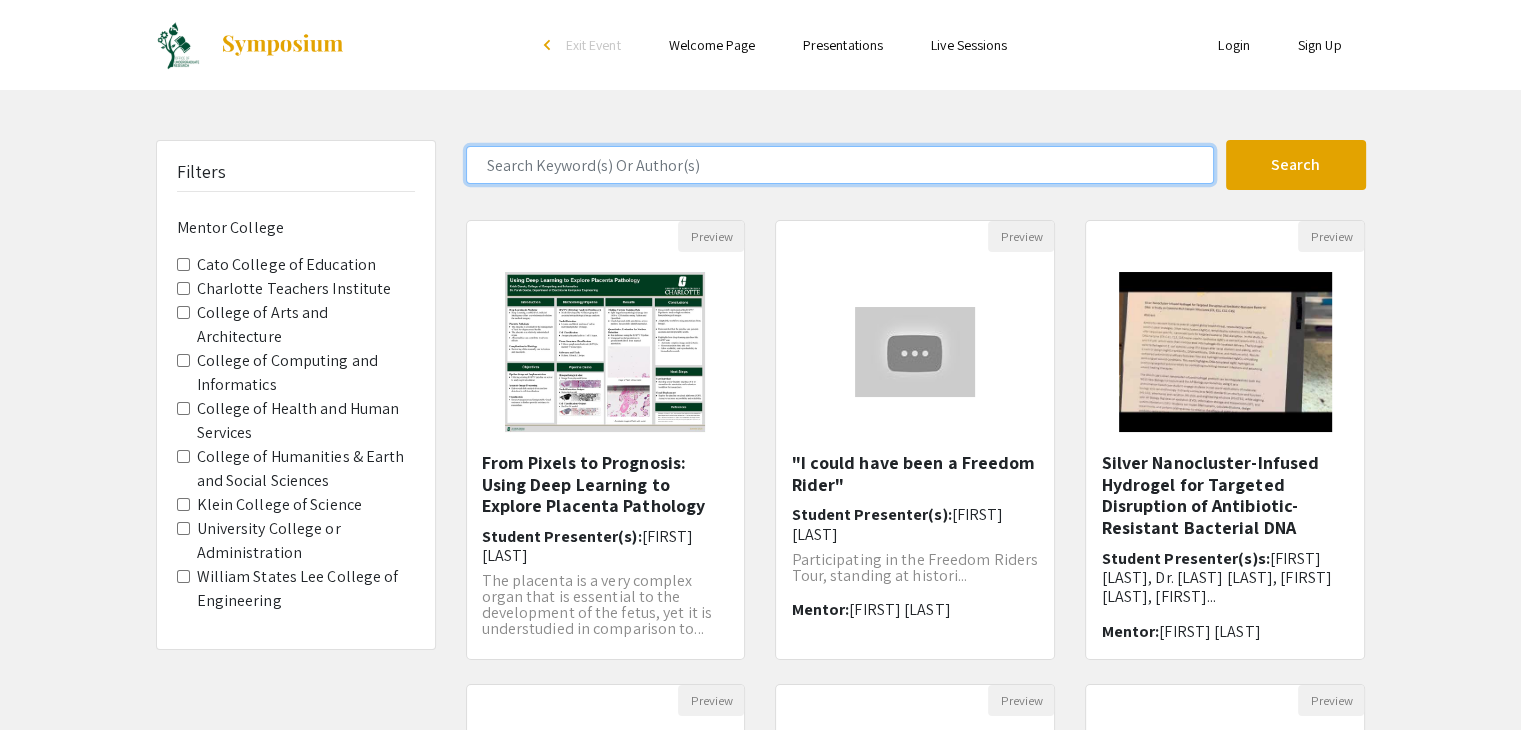 click 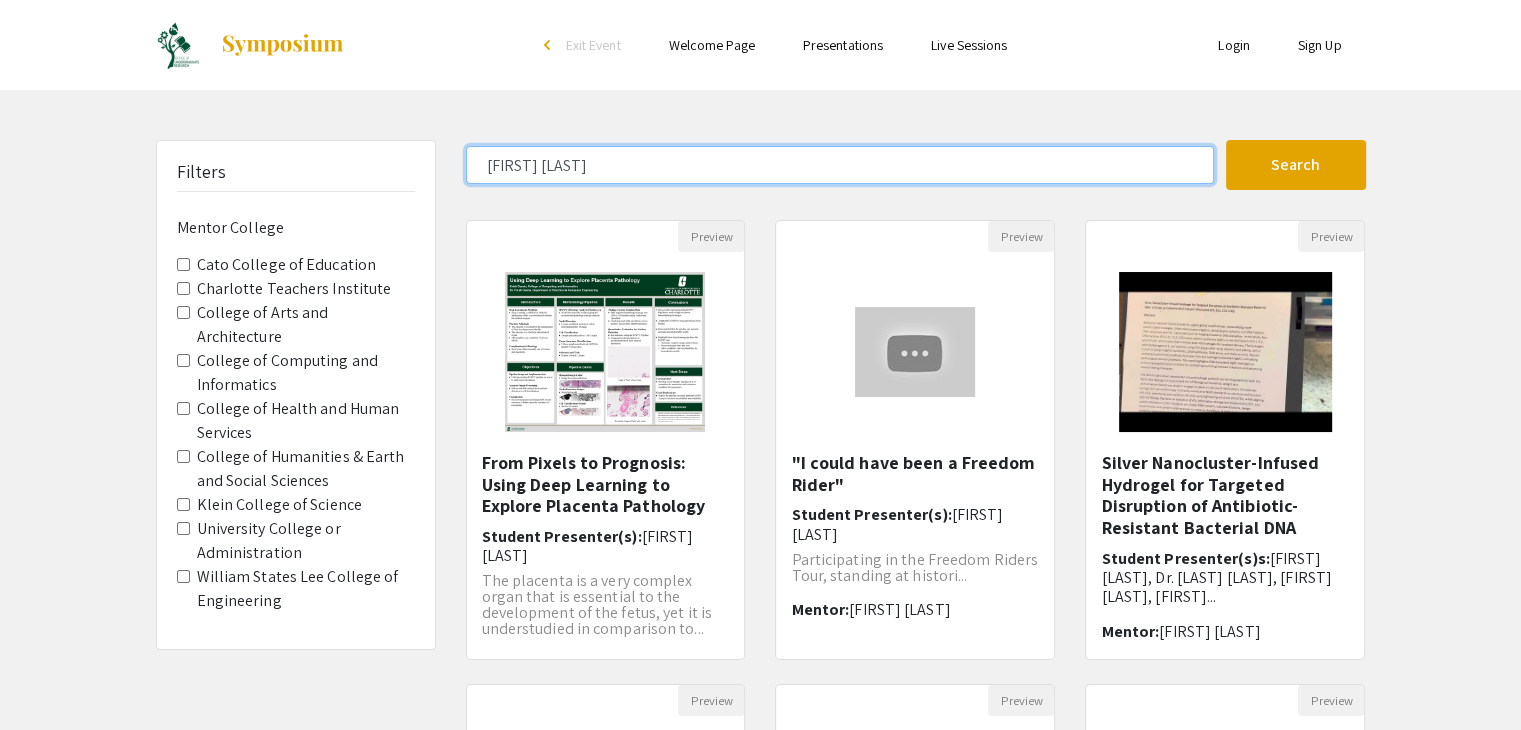 type on "[FIRST] [LAST]" 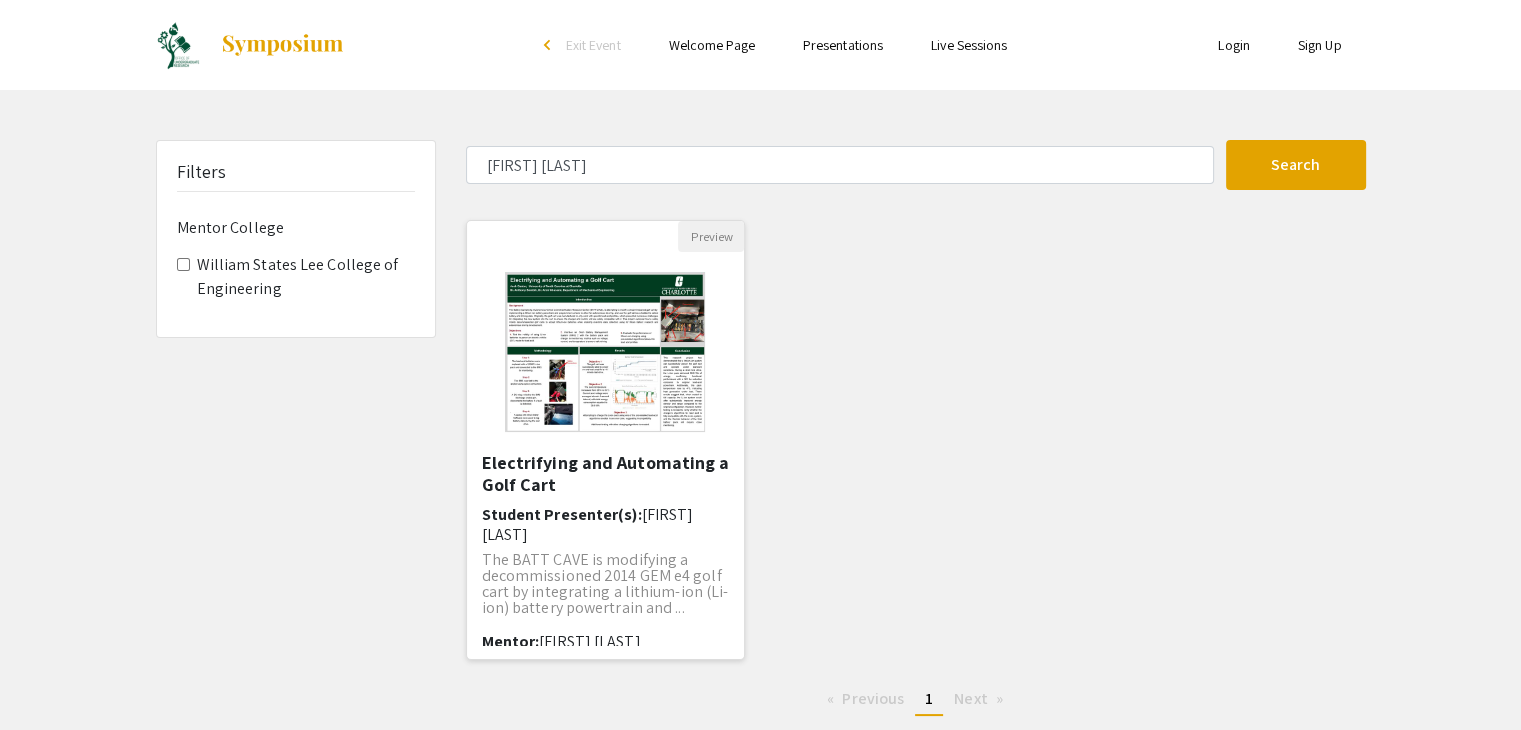 click 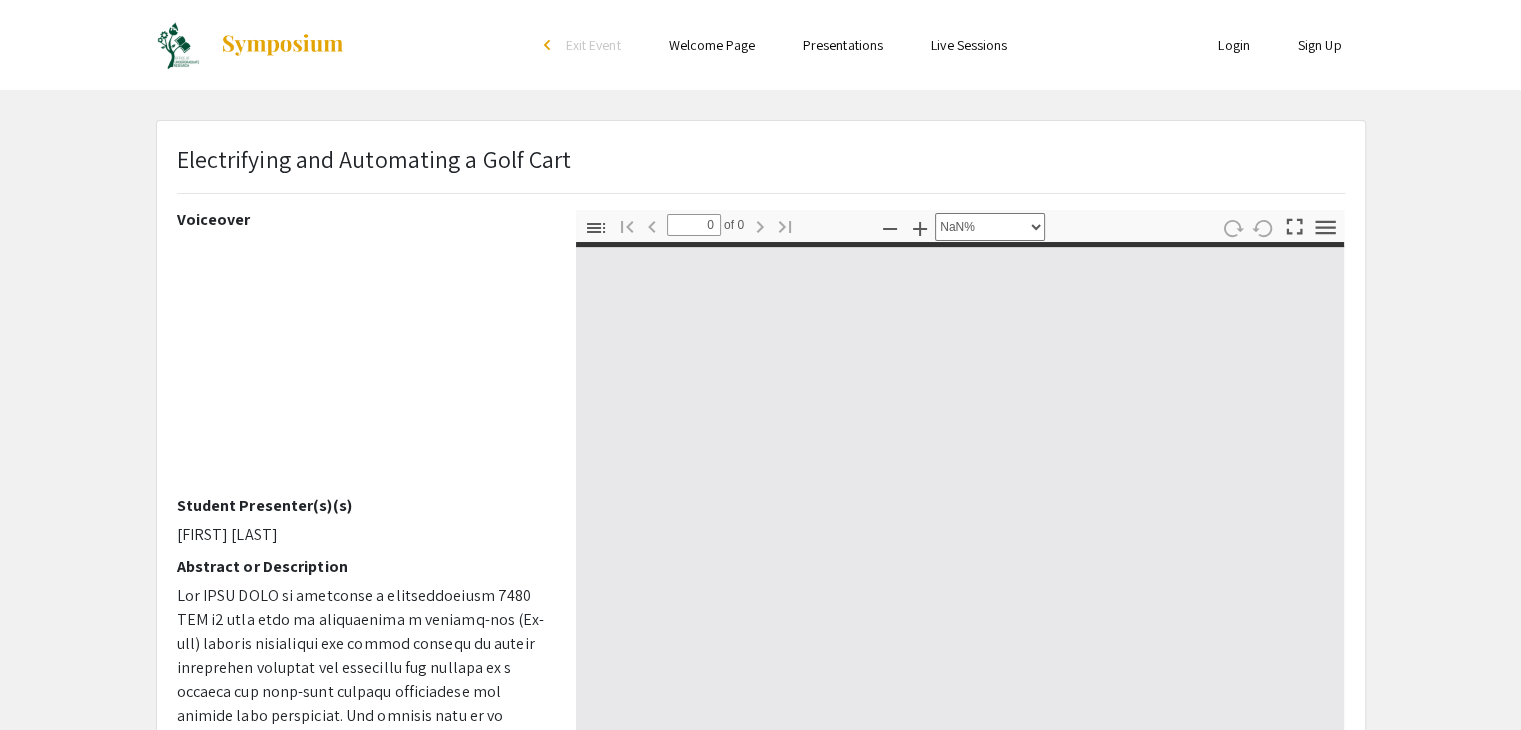 select on "auto" 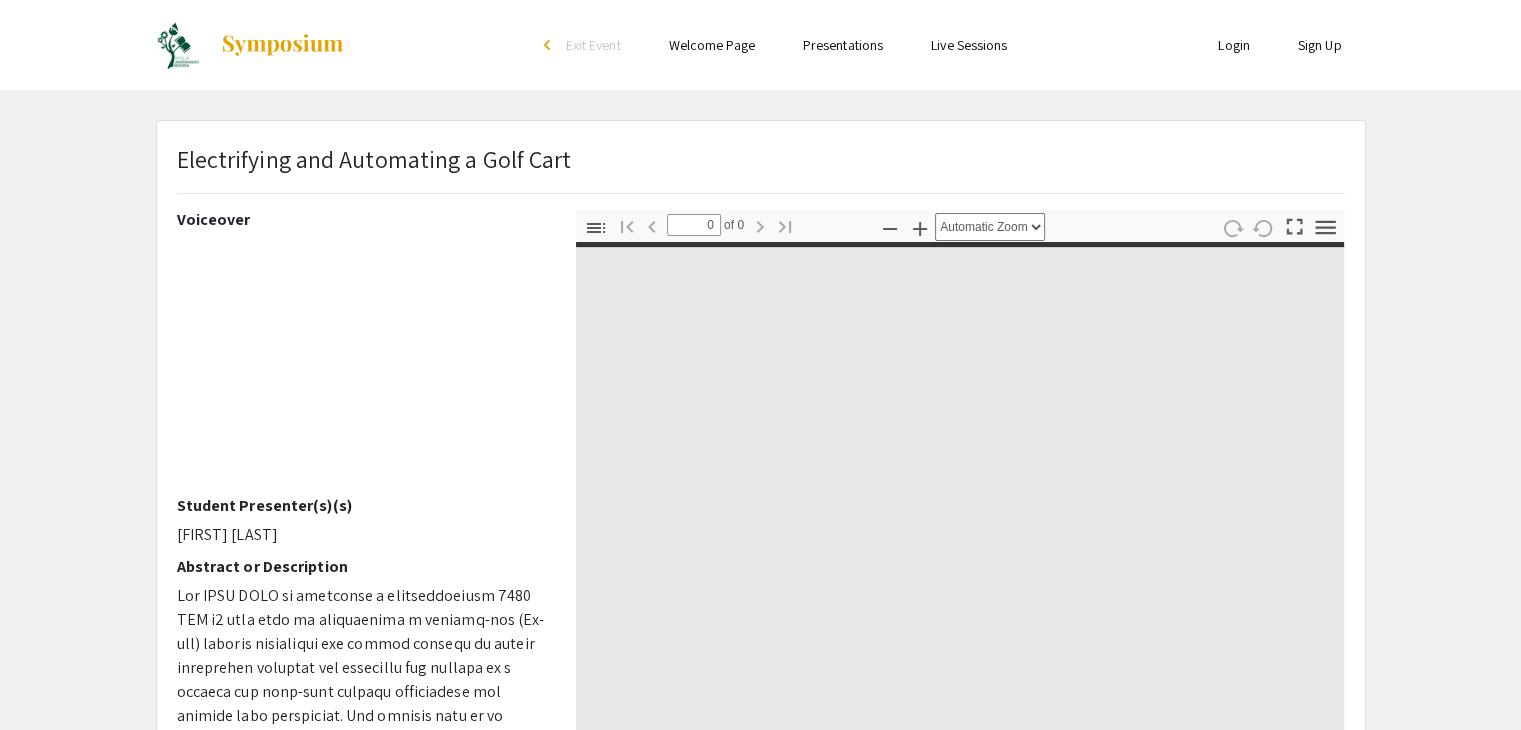 type on "1" 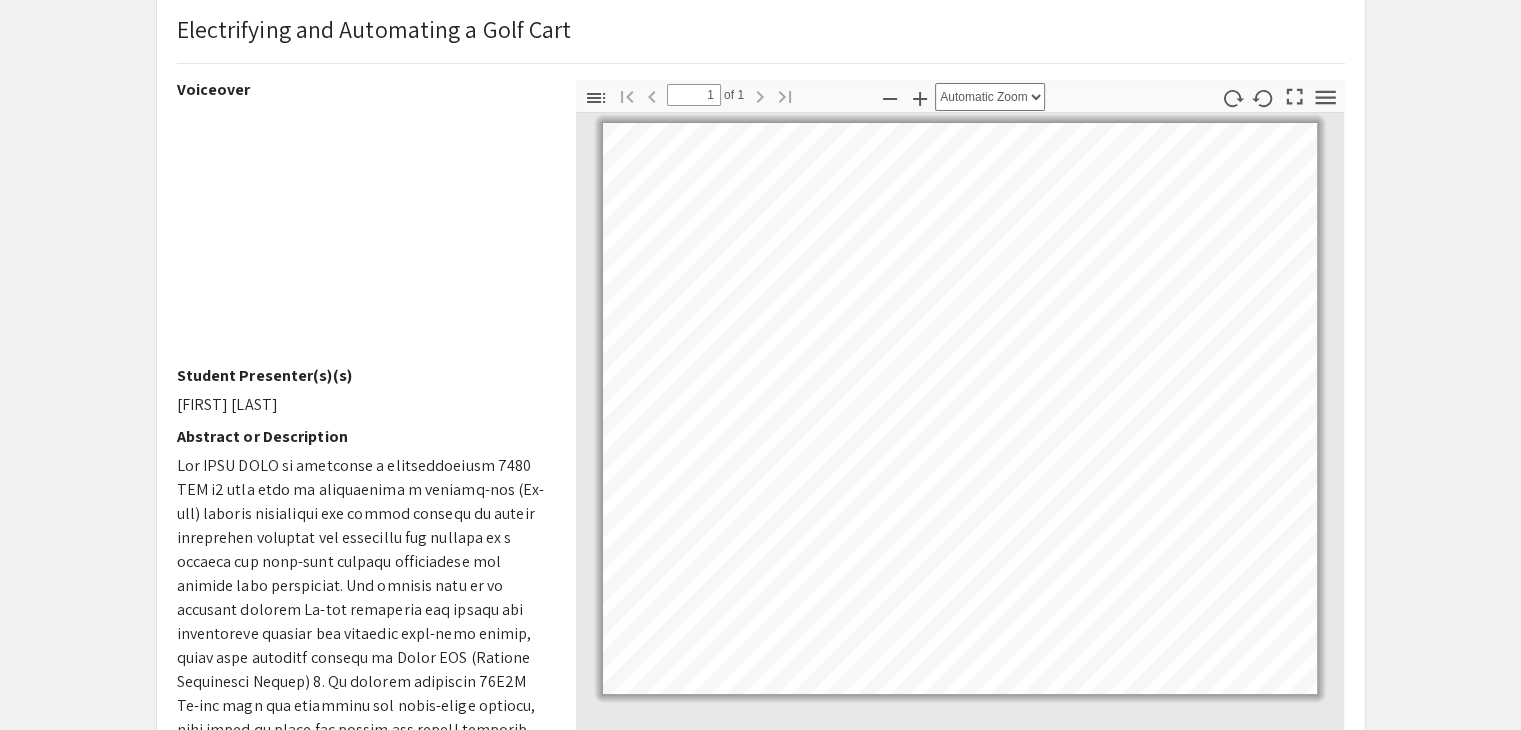 scroll, scrollTop: 159, scrollLeft: 0, axis: vertical 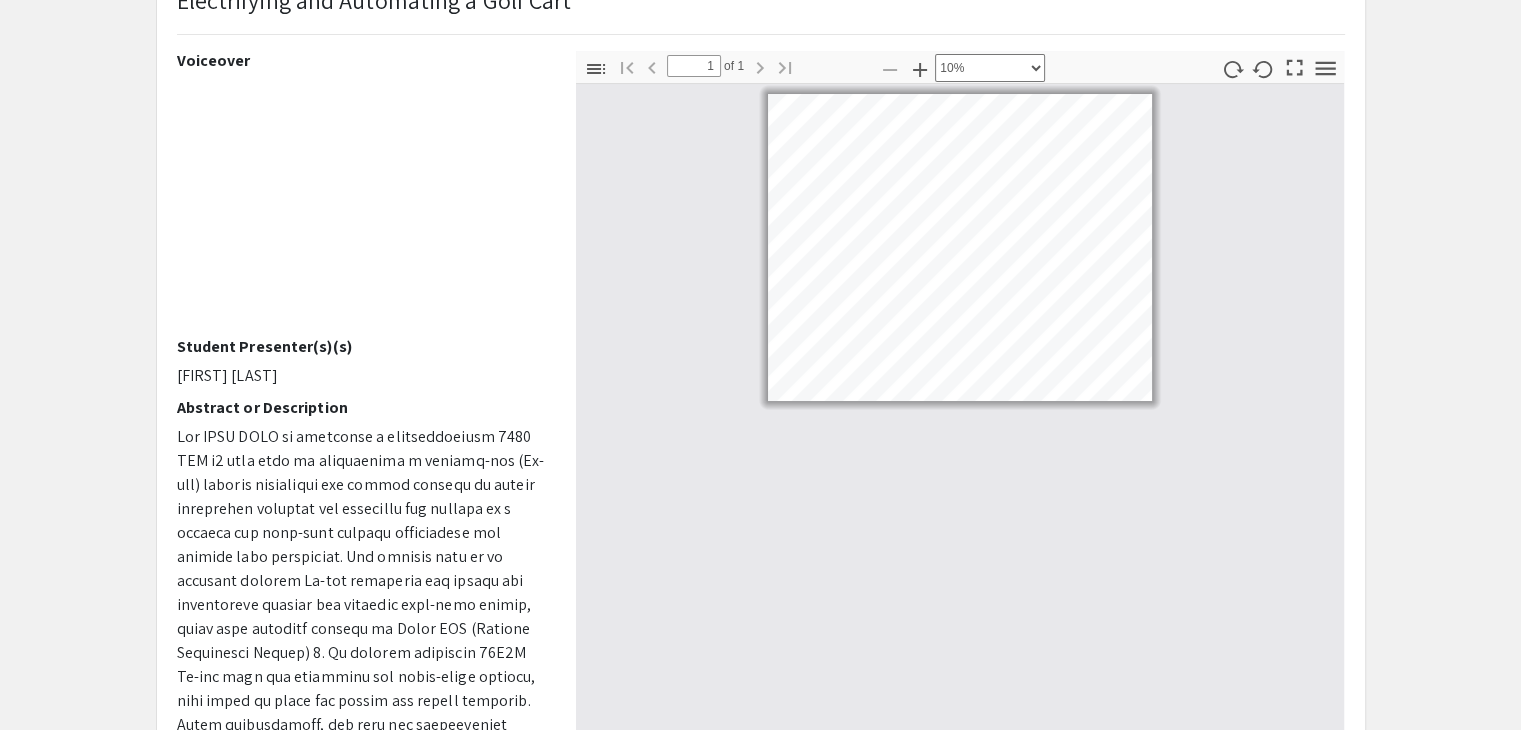 select on "custom" 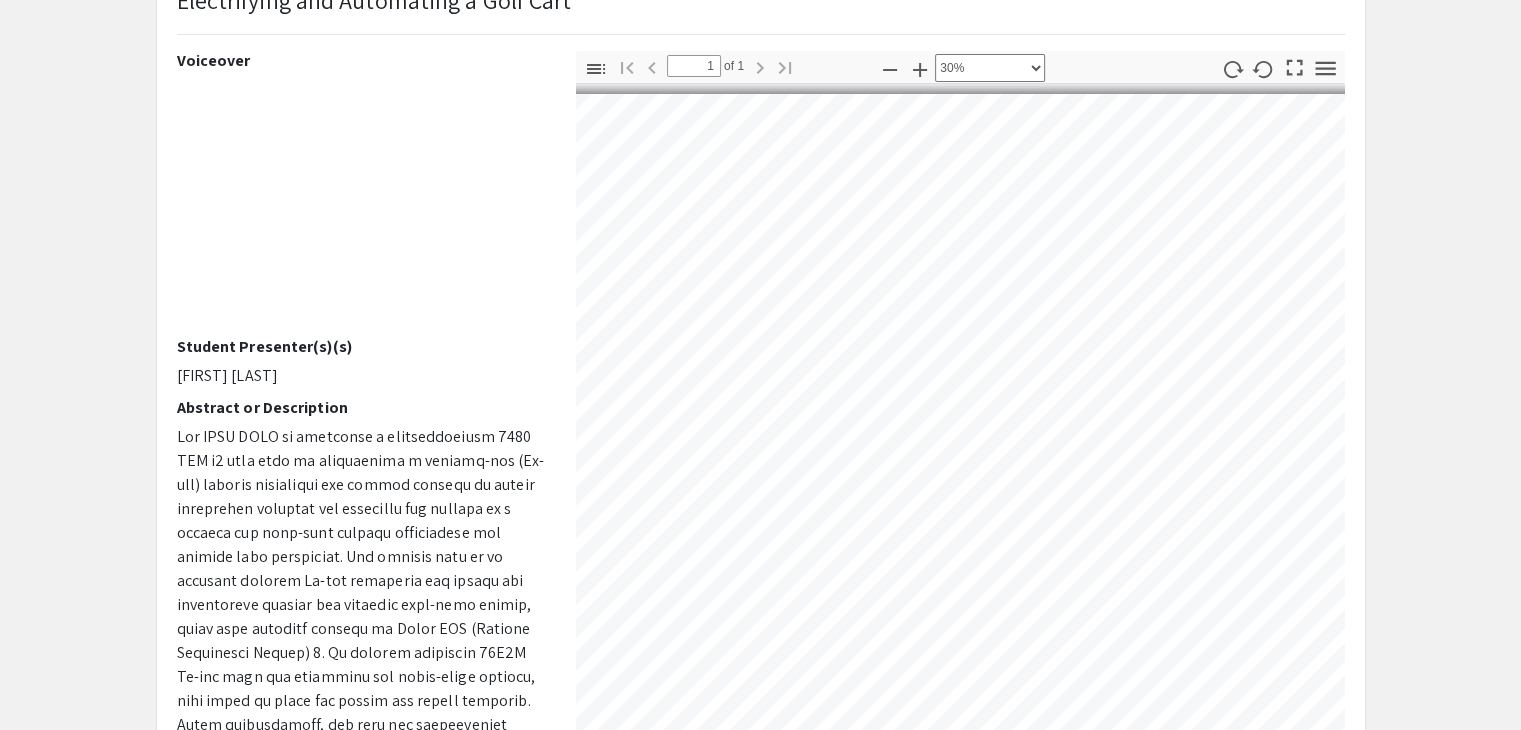 scroll, scrollTop: 0, scrollLeft: 12, axis: horizontal 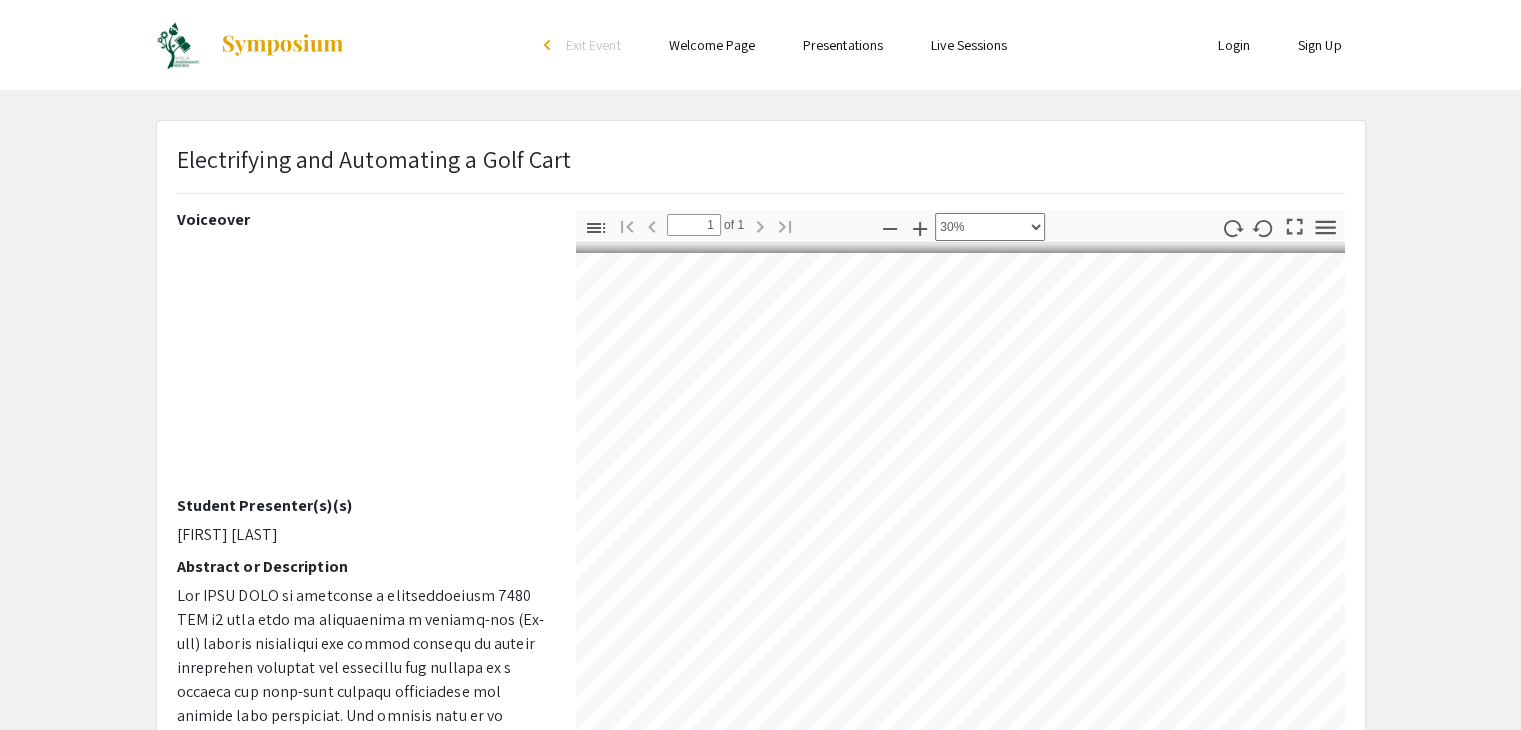 click on "Presentations" at bounding box center [843, 45] 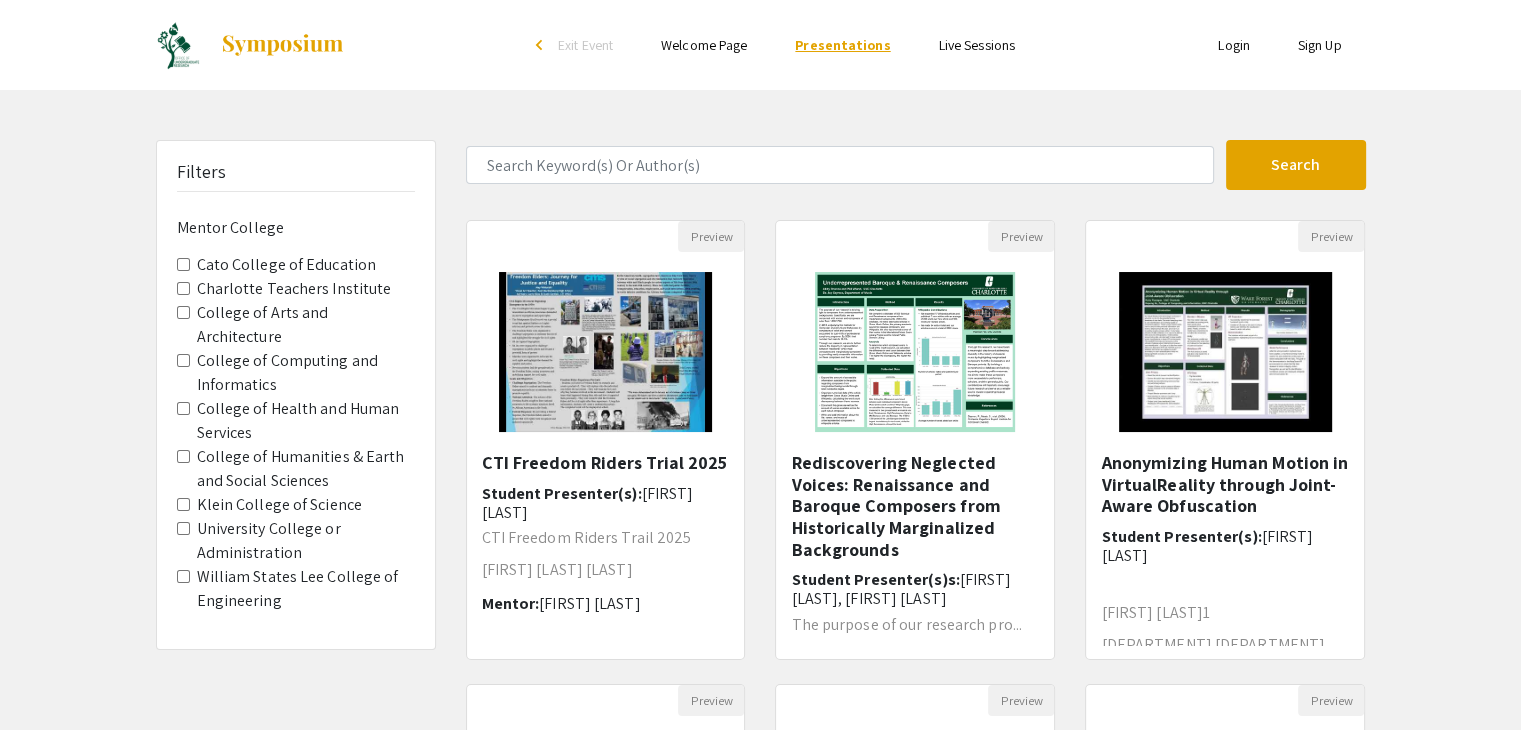 scroll, scrollTop: 0, scrollLeft: 0, axis: both 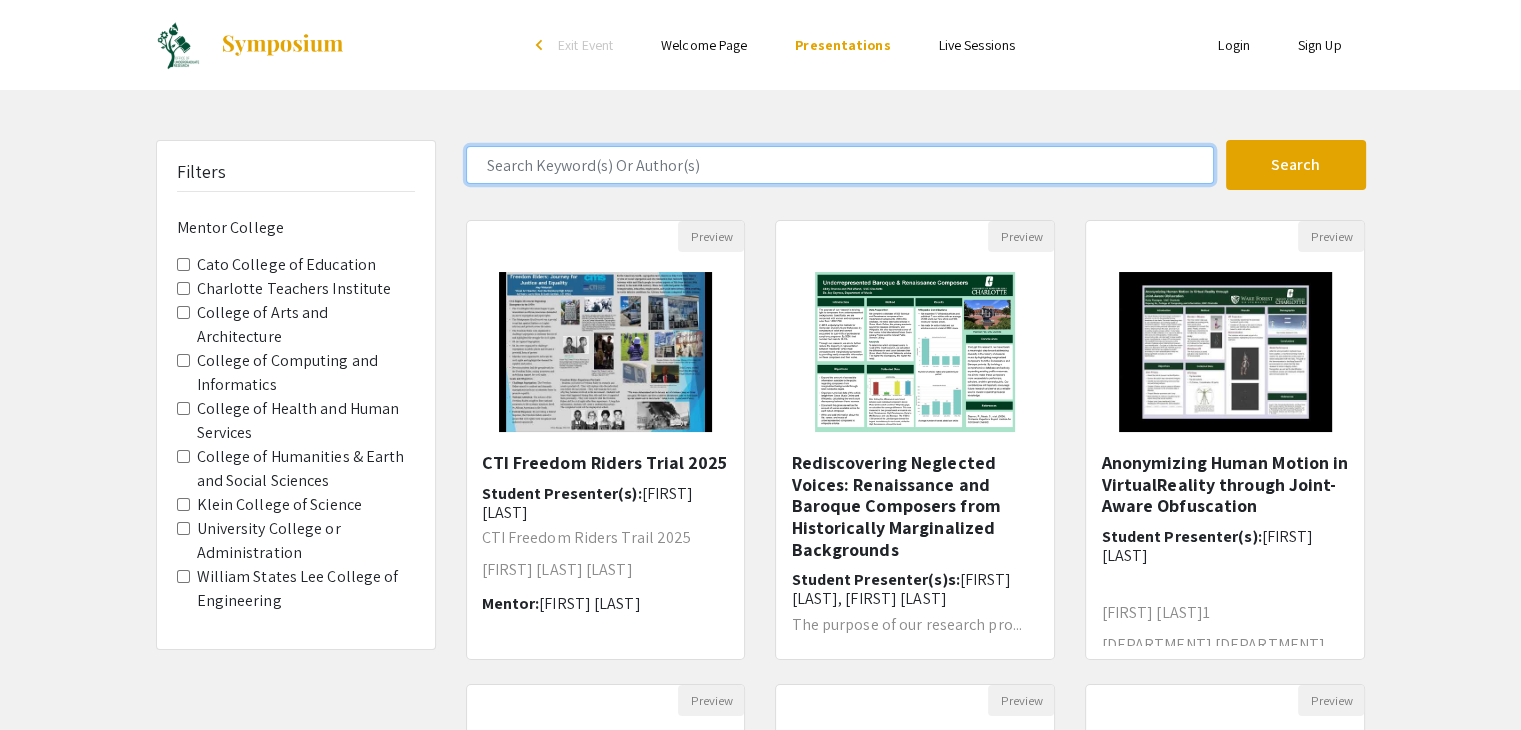 click 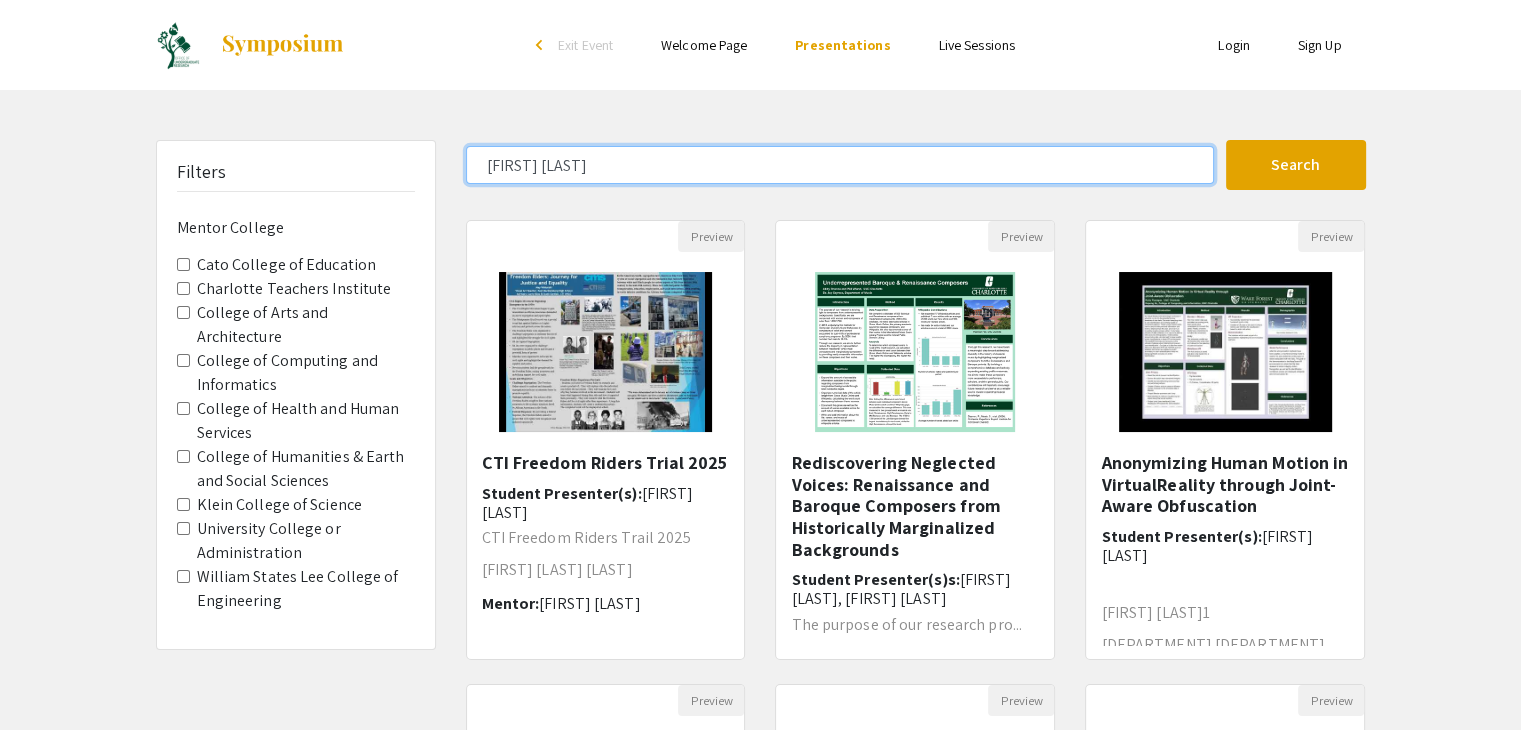 type on "[FIRST] [LAST]" 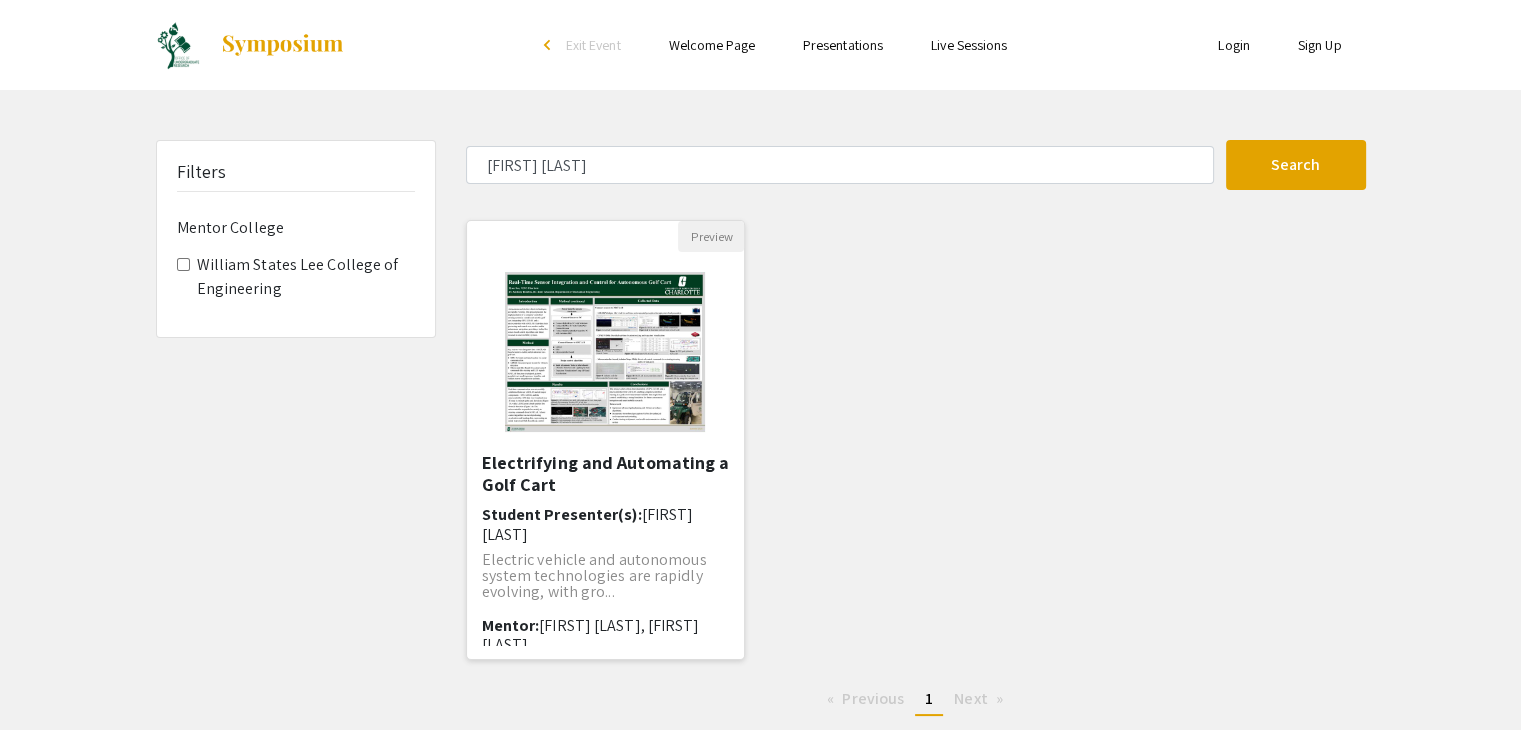 click 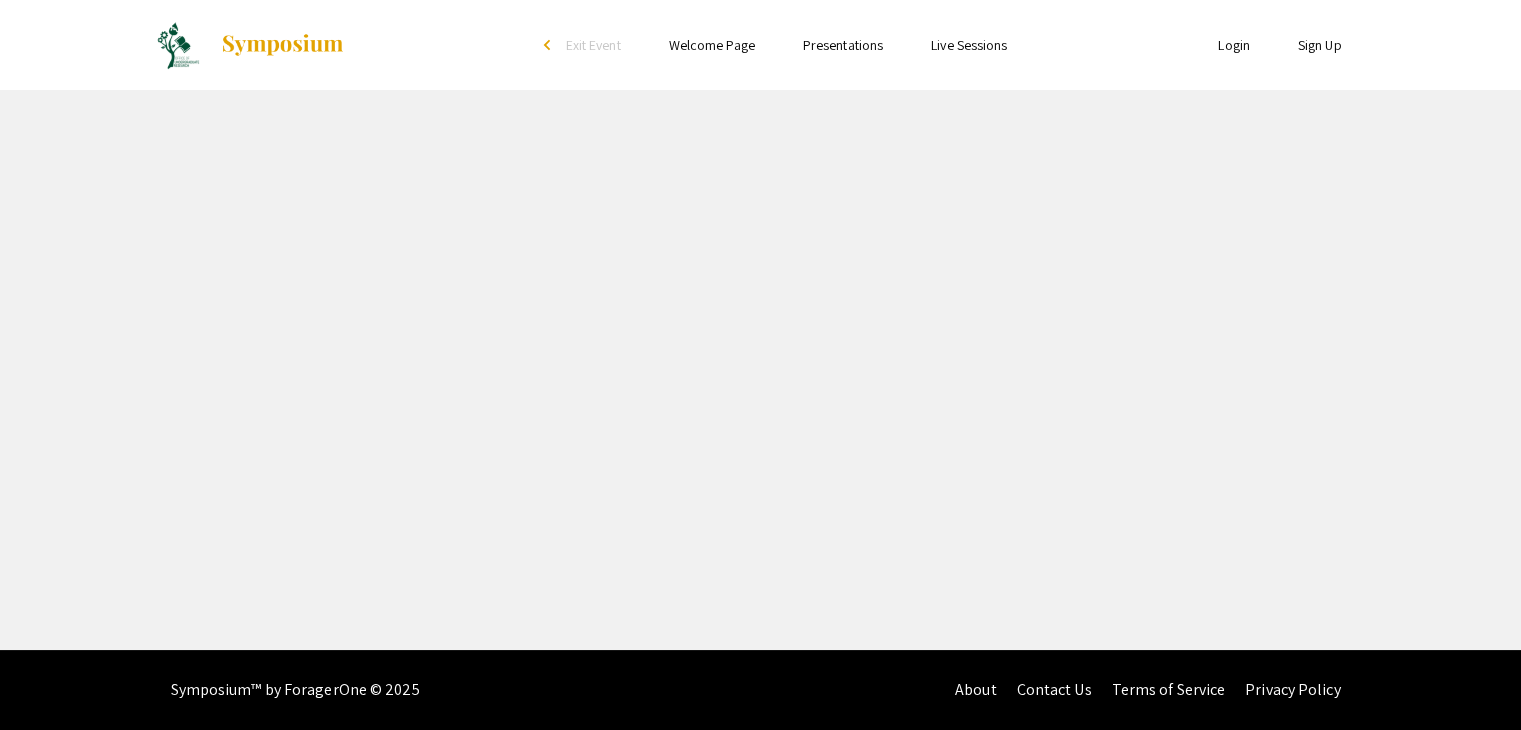 select on "custom" 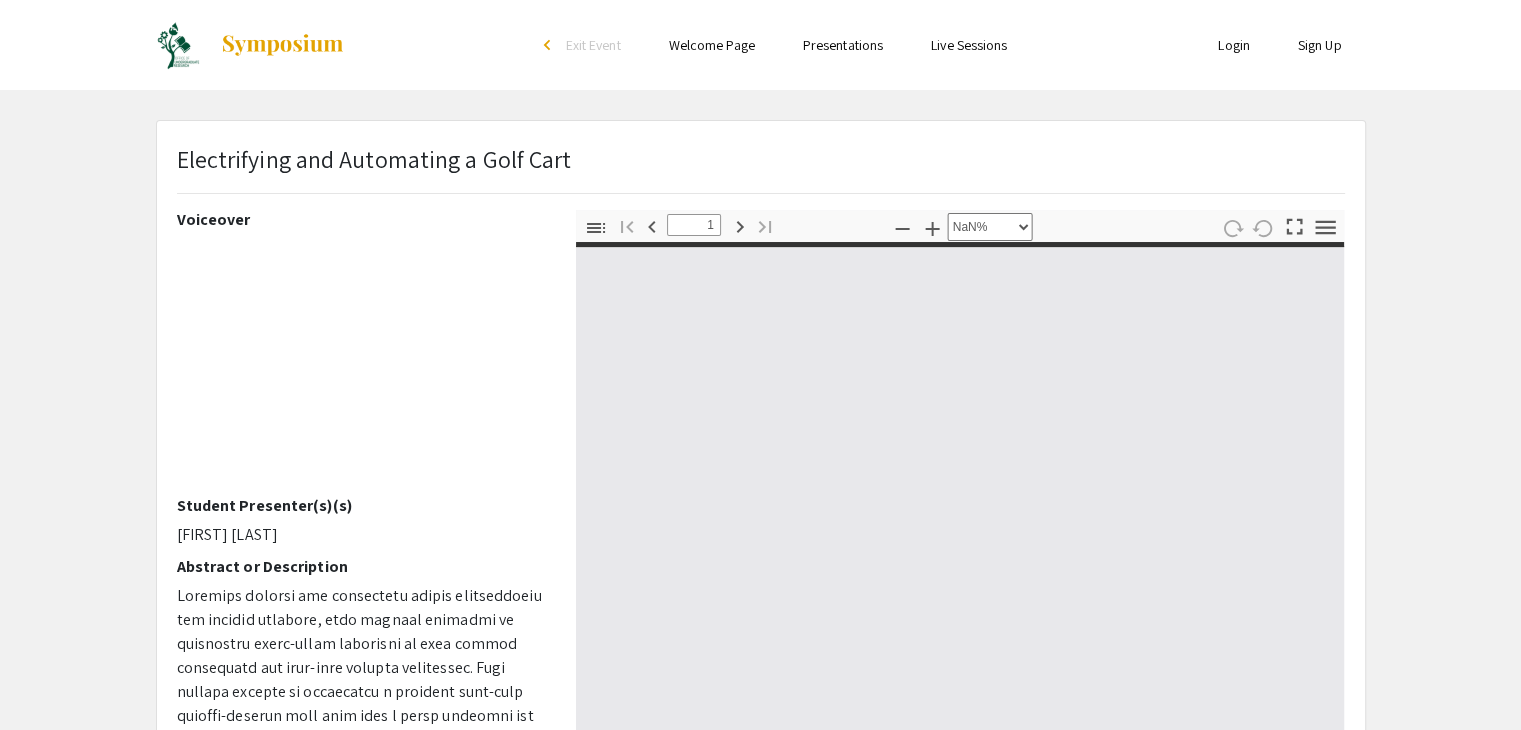 type on "0" 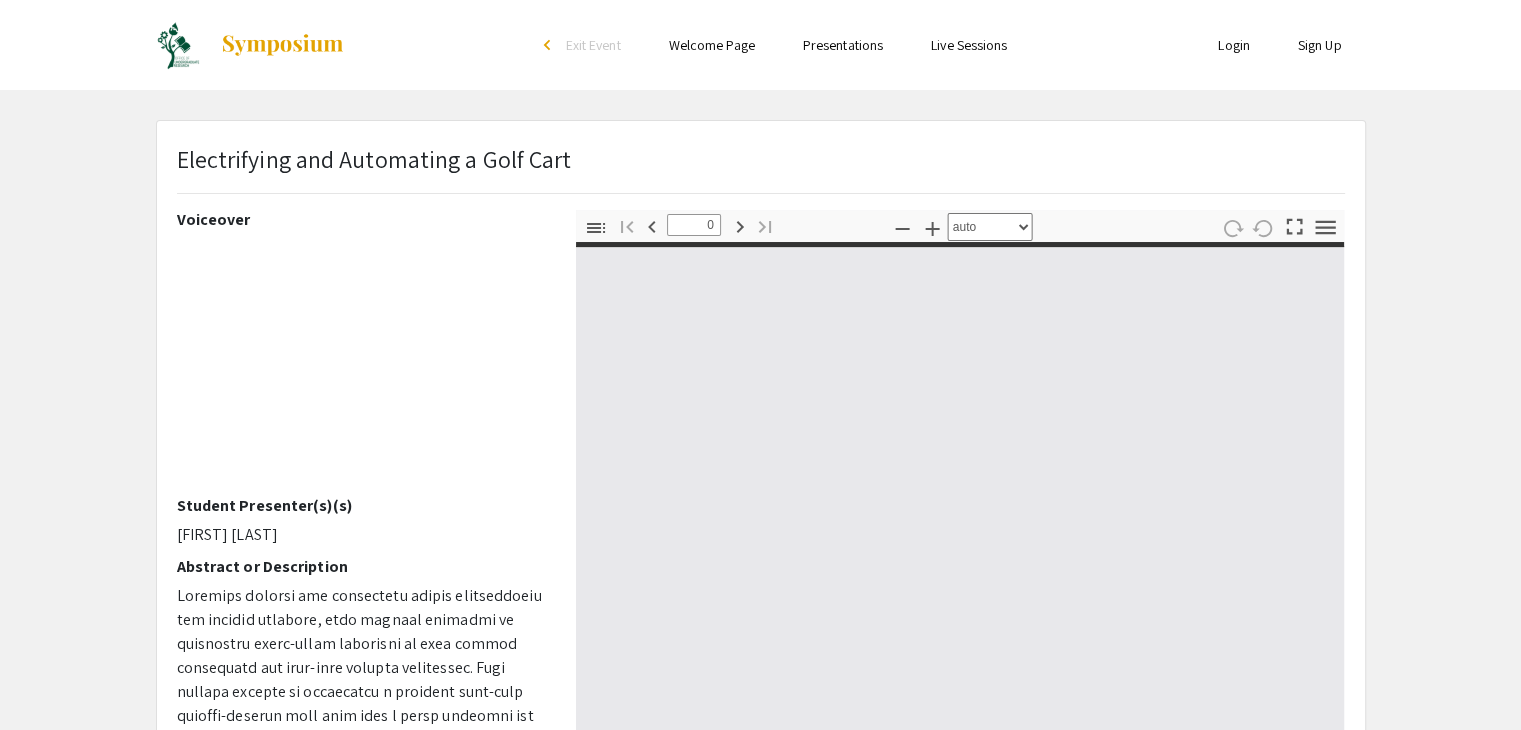 select on "custom" 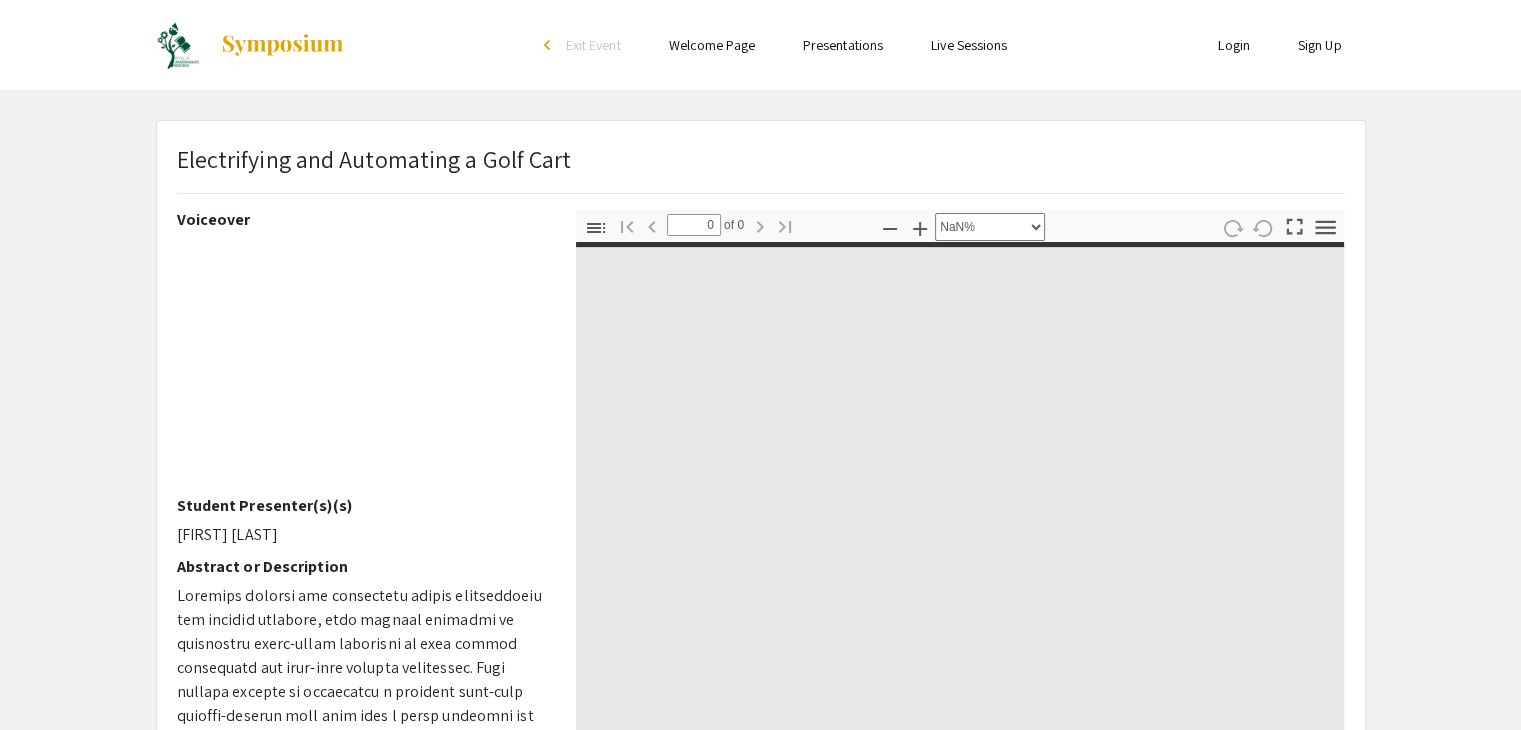 type on "1" 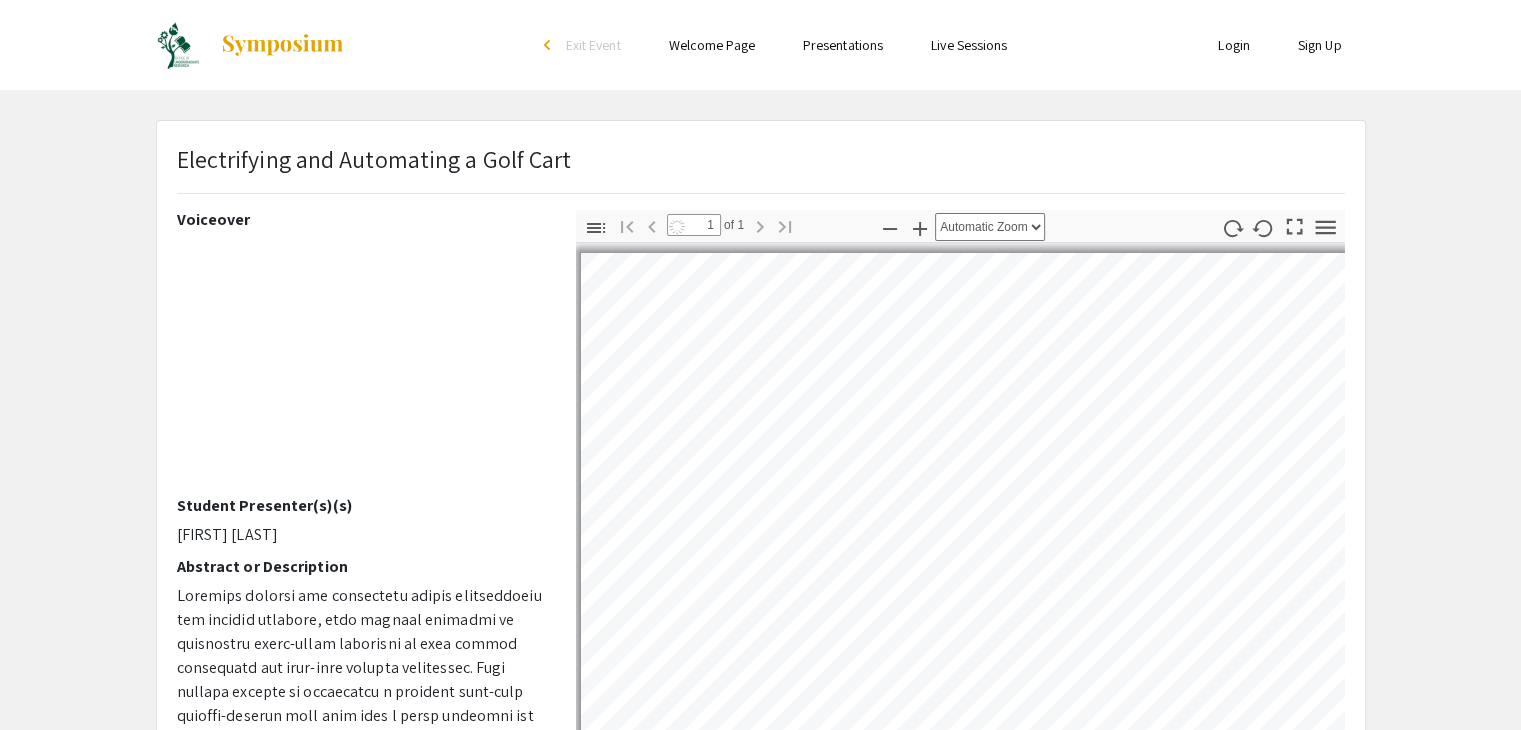 scroll, scrollTop: 0, scrollLeft: 0, axis: both 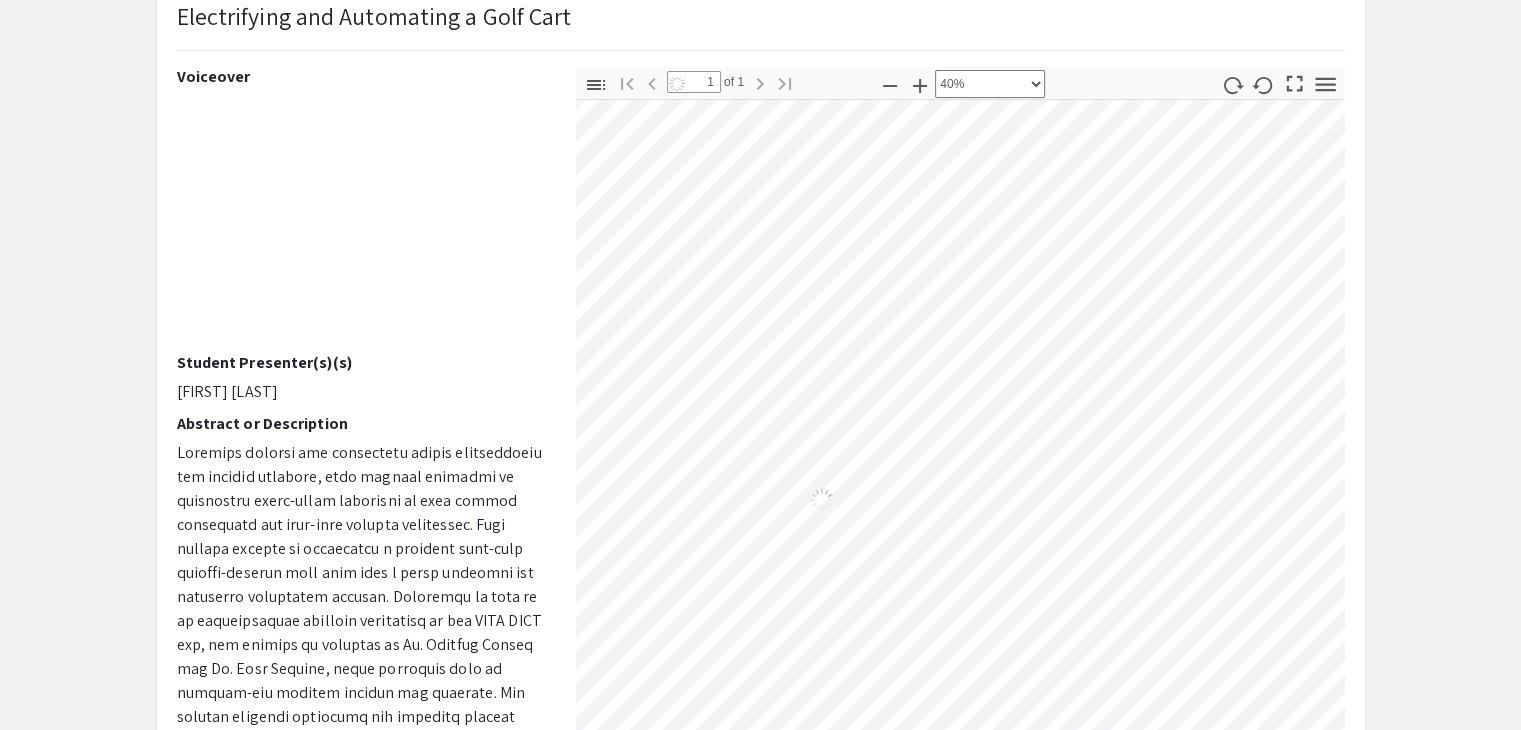 select on "custom" 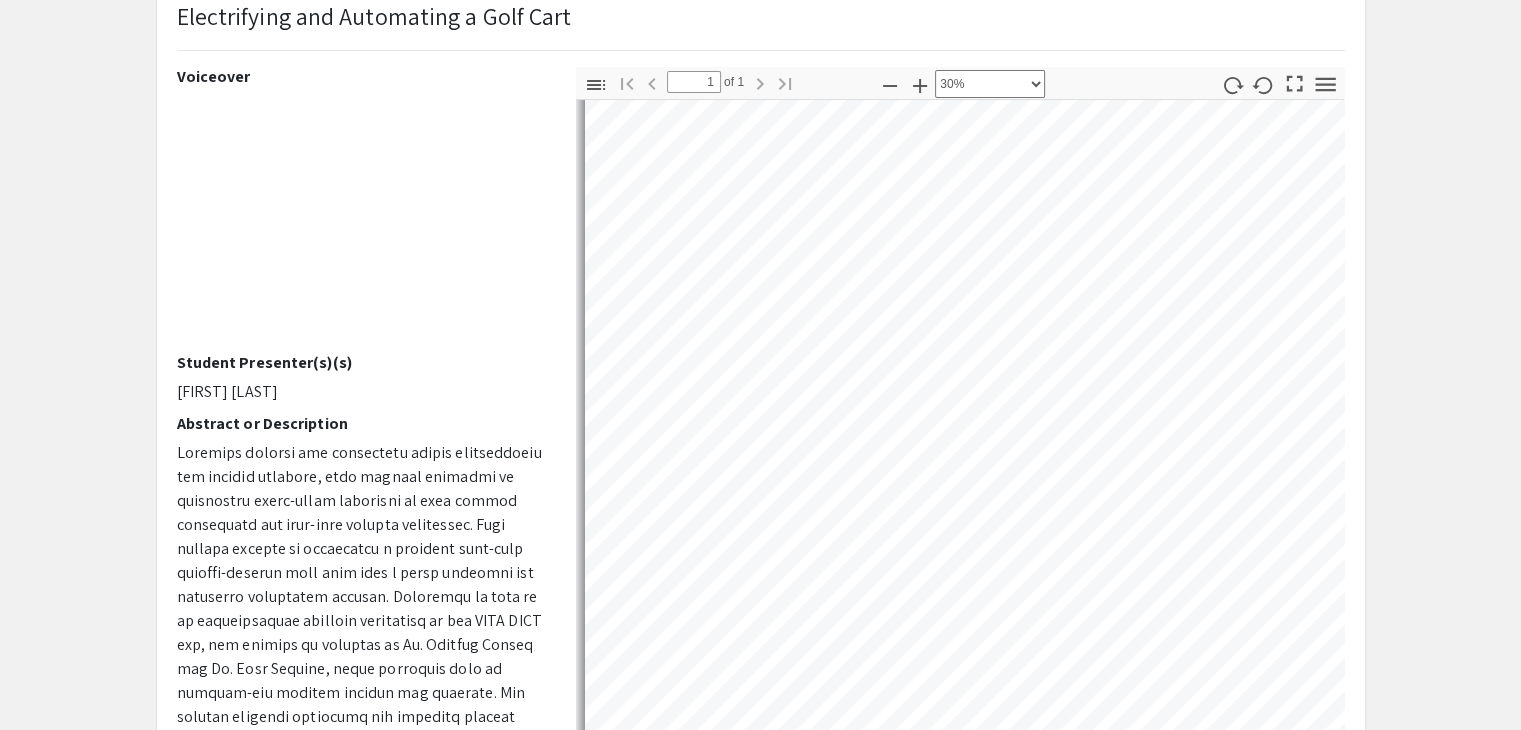 scroll, scrollTop: 288, scrollLeft: 0, axis: vertical 